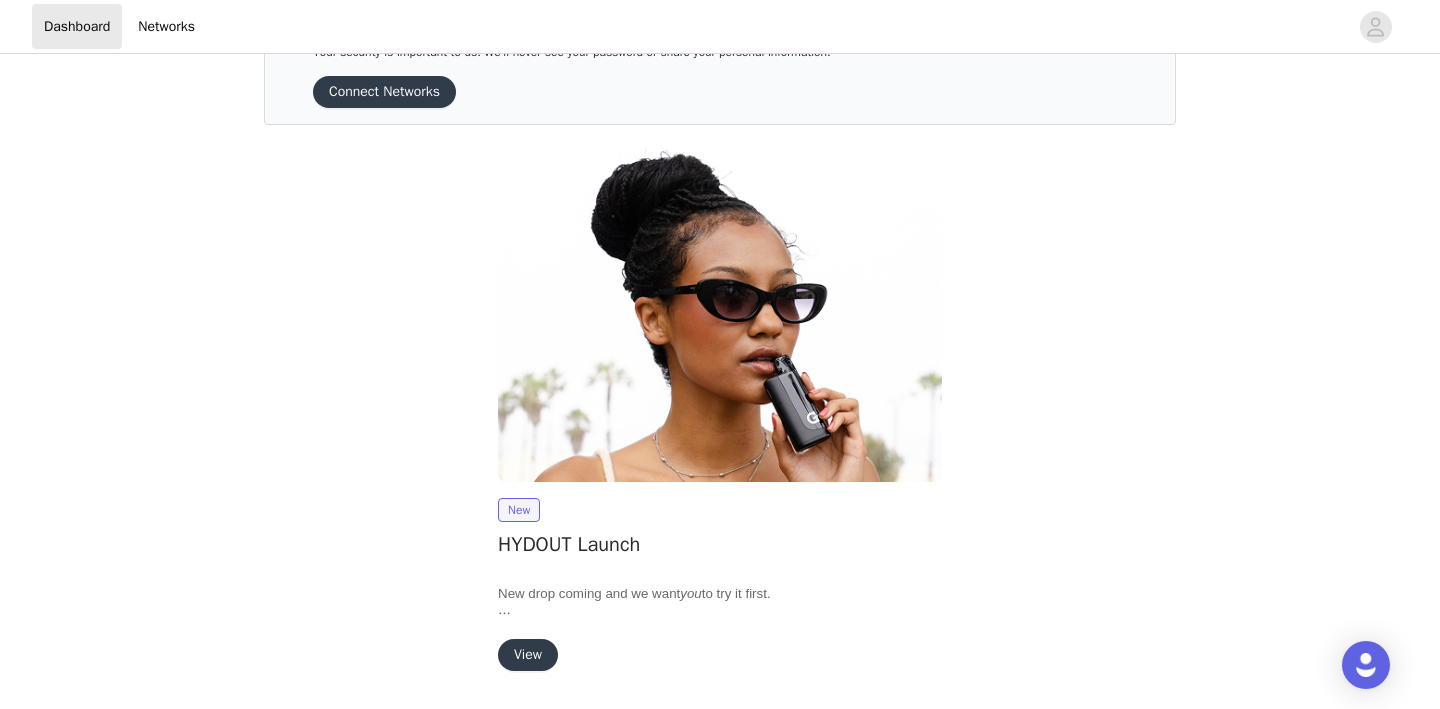 scroll, scrollTop: 138, scrollLeft: 0, axis: vertical 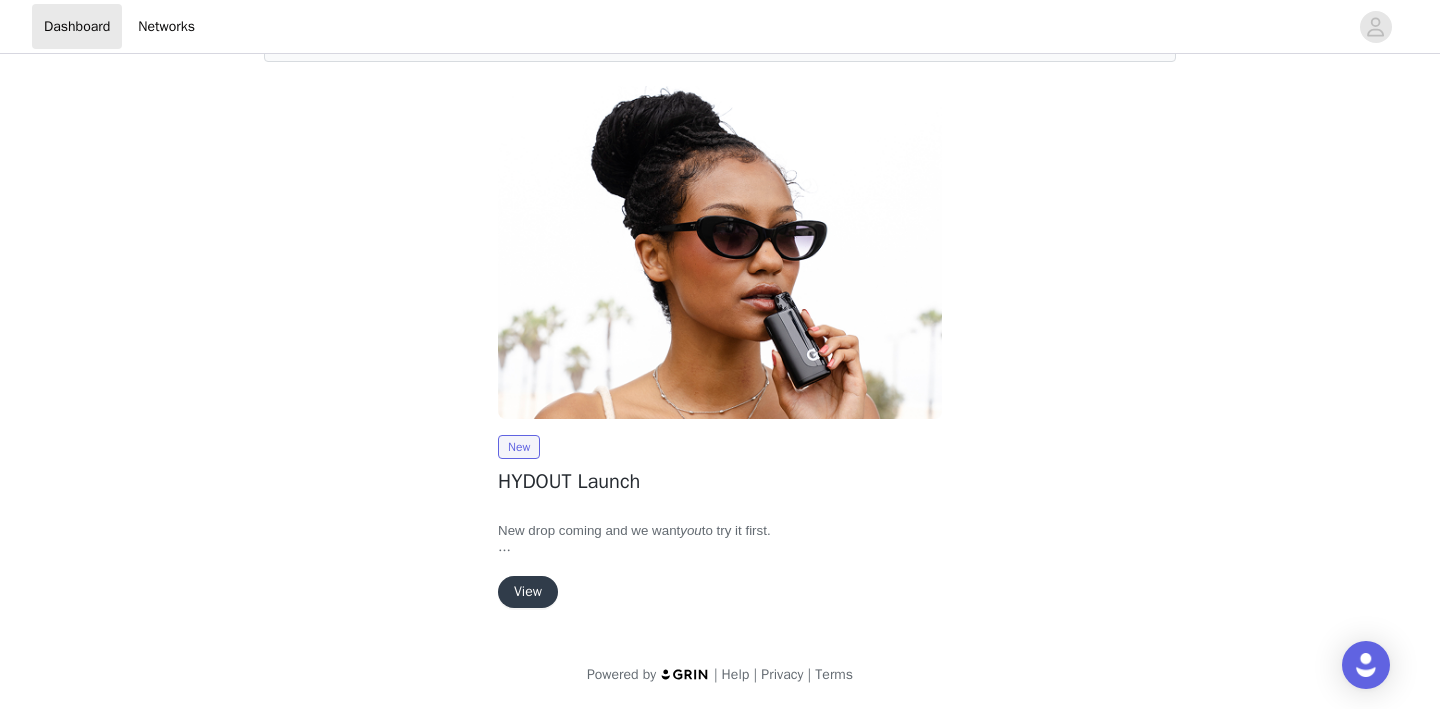 click on "View" at bounding box center [528, 592] 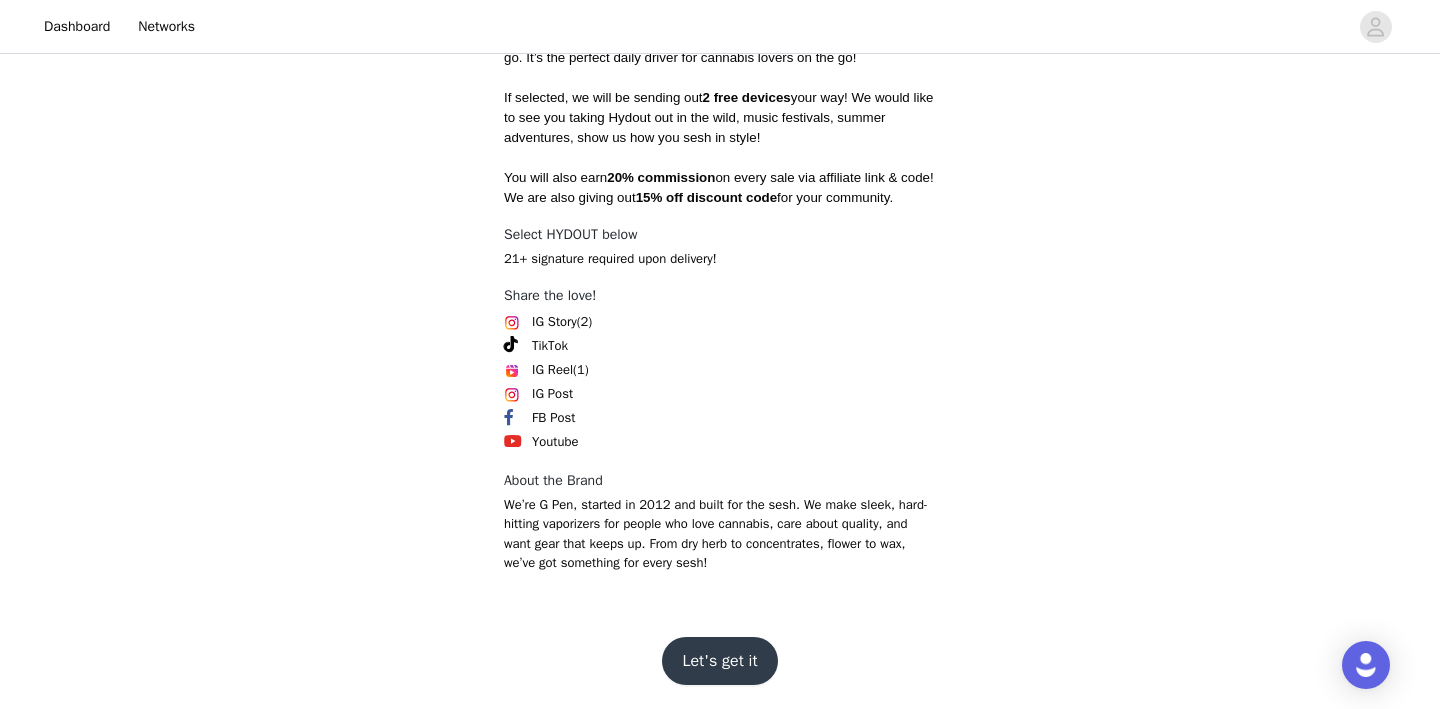 scroll, scrollTop: 623, scrollLeft: 0, axis: vertical 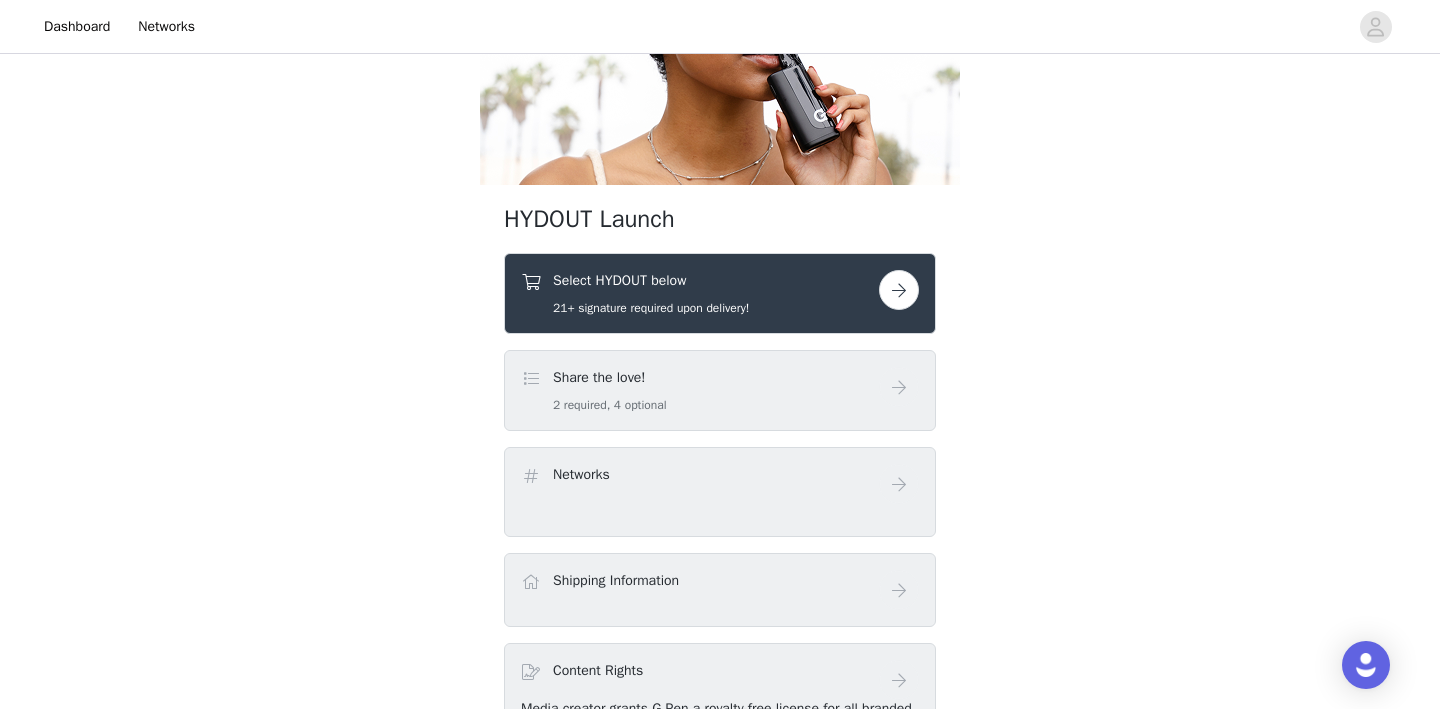 click at bounding box center (899, 290) 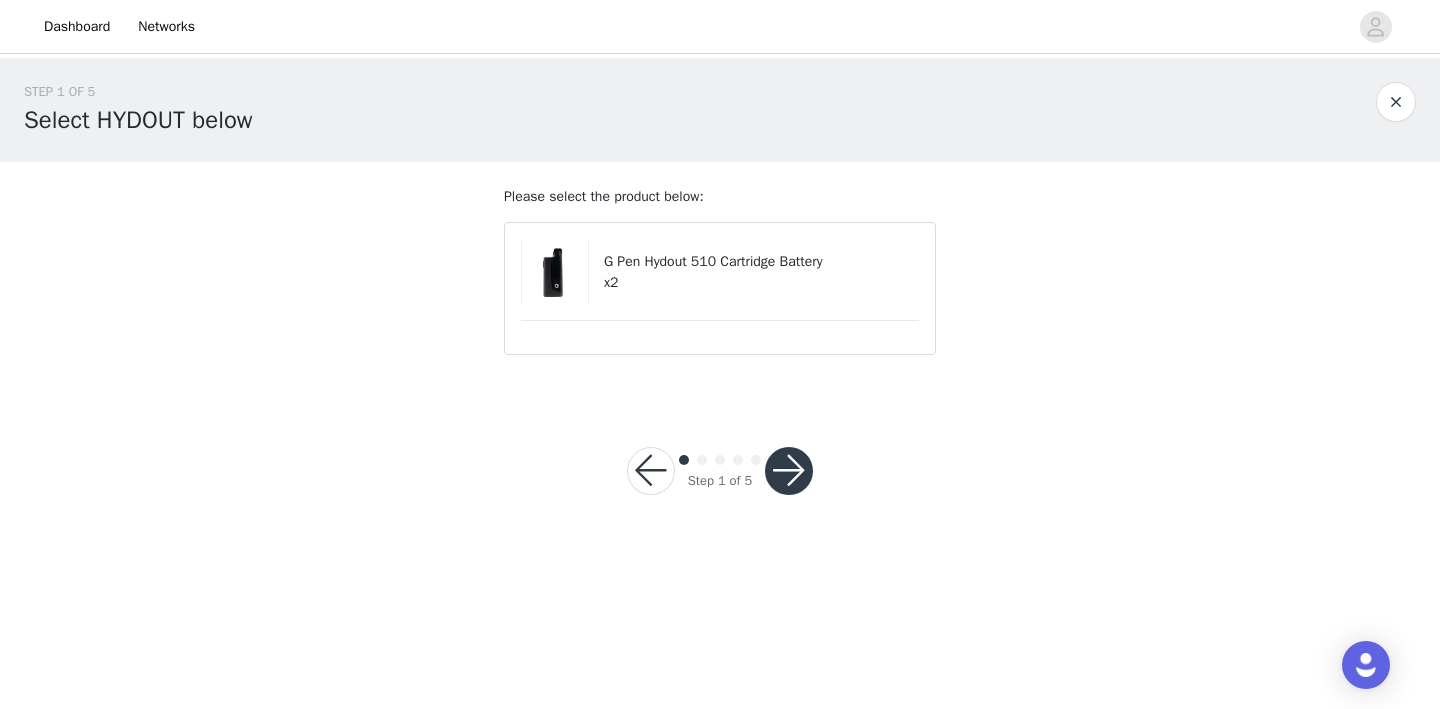 click at bounding box center [789, 471] 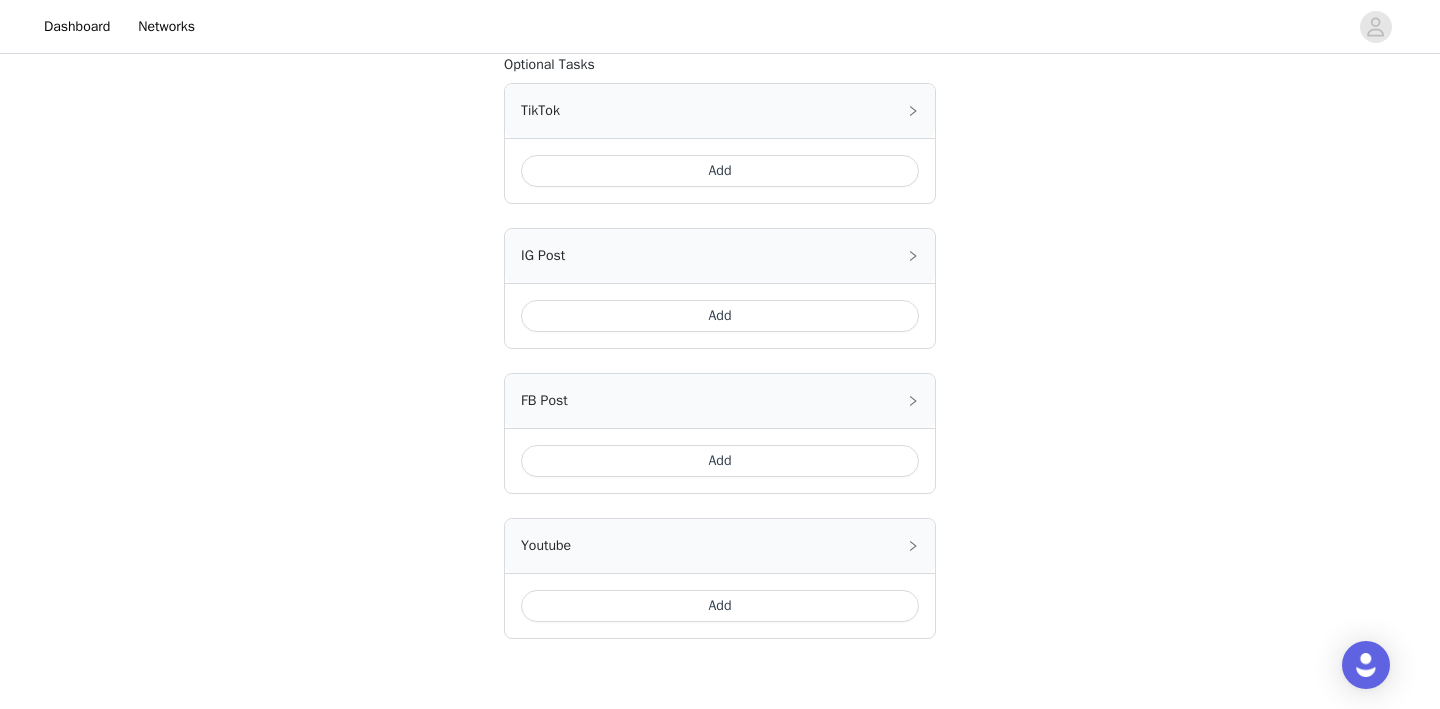 scroll, scrollTop: 1111, scrollLeft: 0, axis: vertical 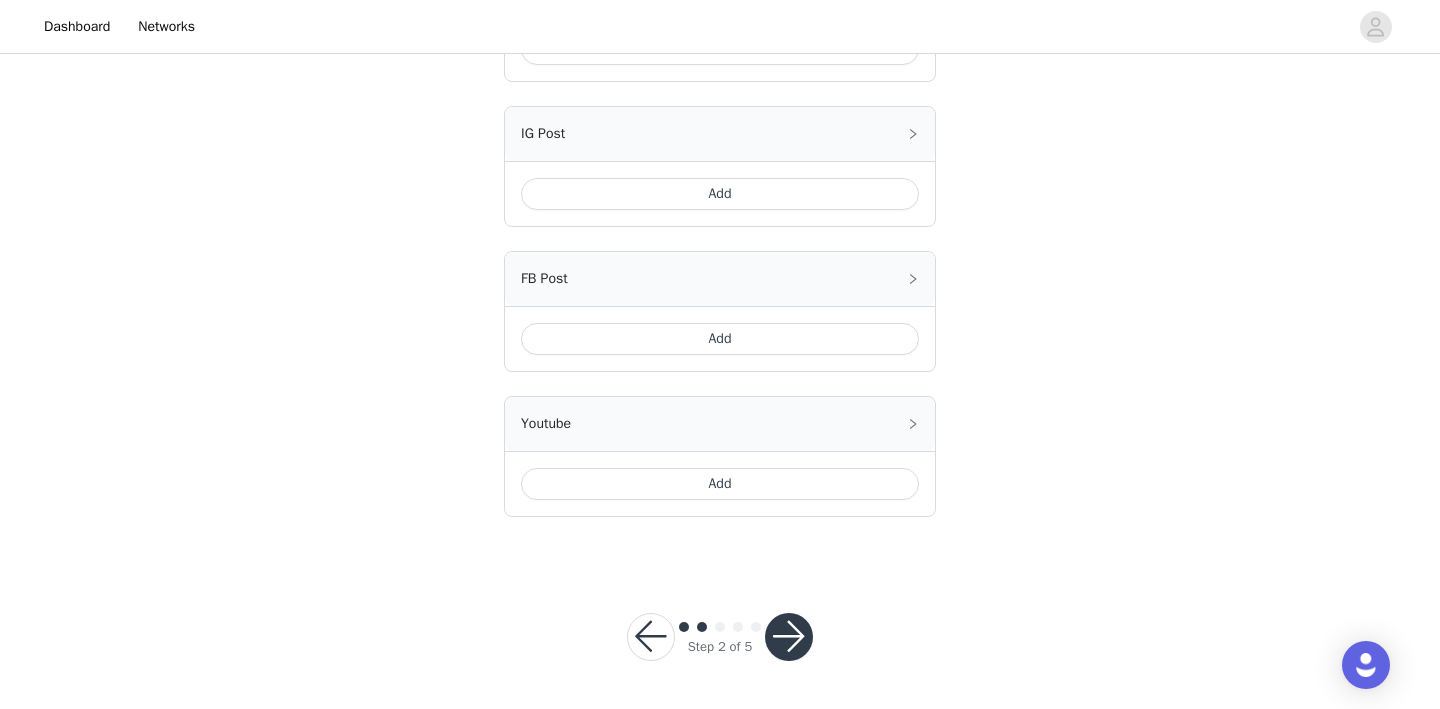 click at bounding box center [789, 637] 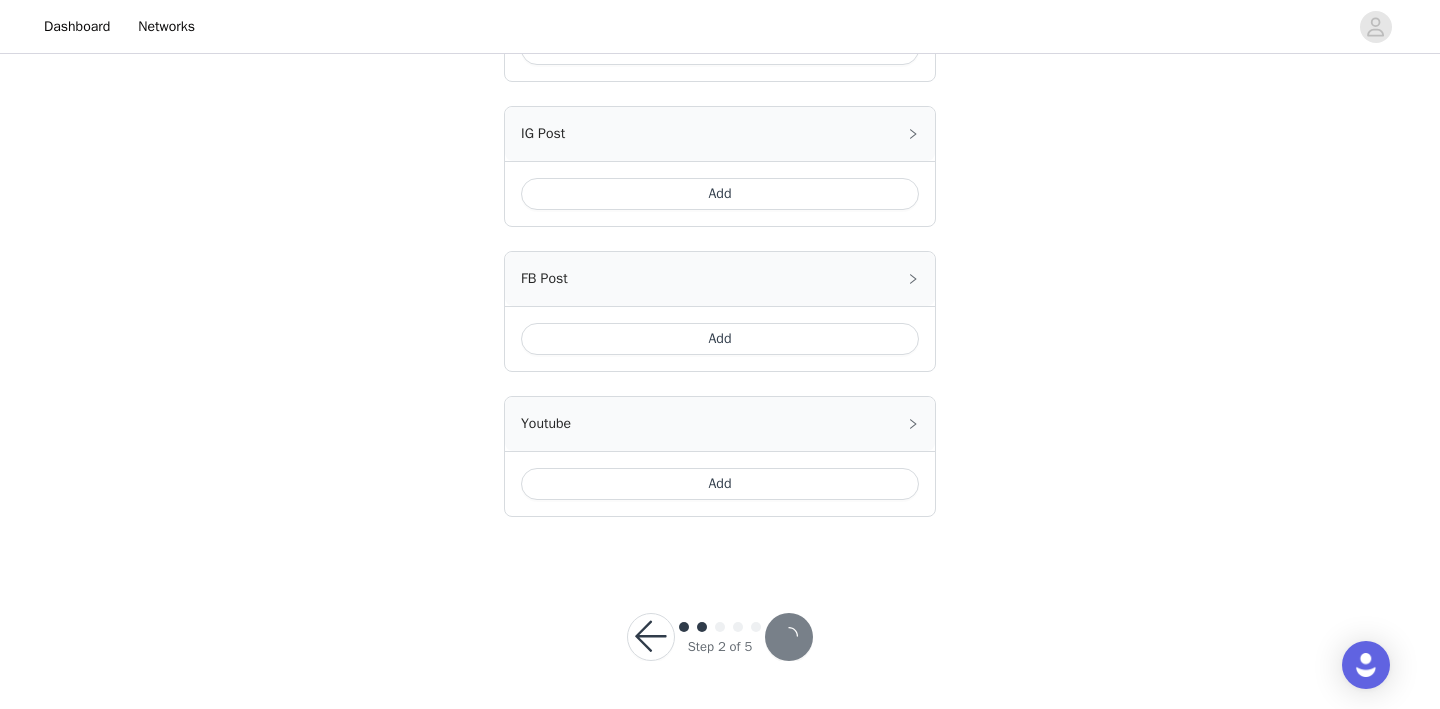 scroll, scrollTop: 0, scrollLeft: 0, axis: both 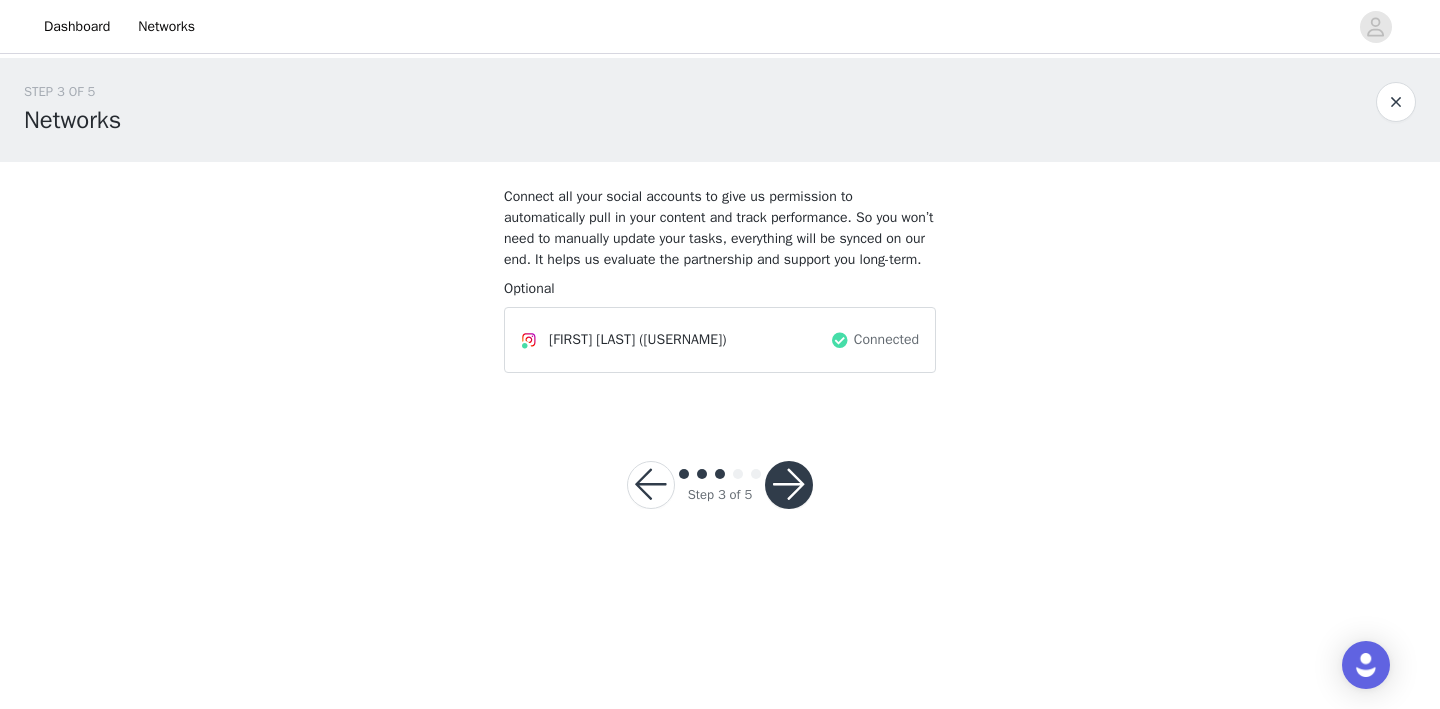 click at bounding box center [789, 485] 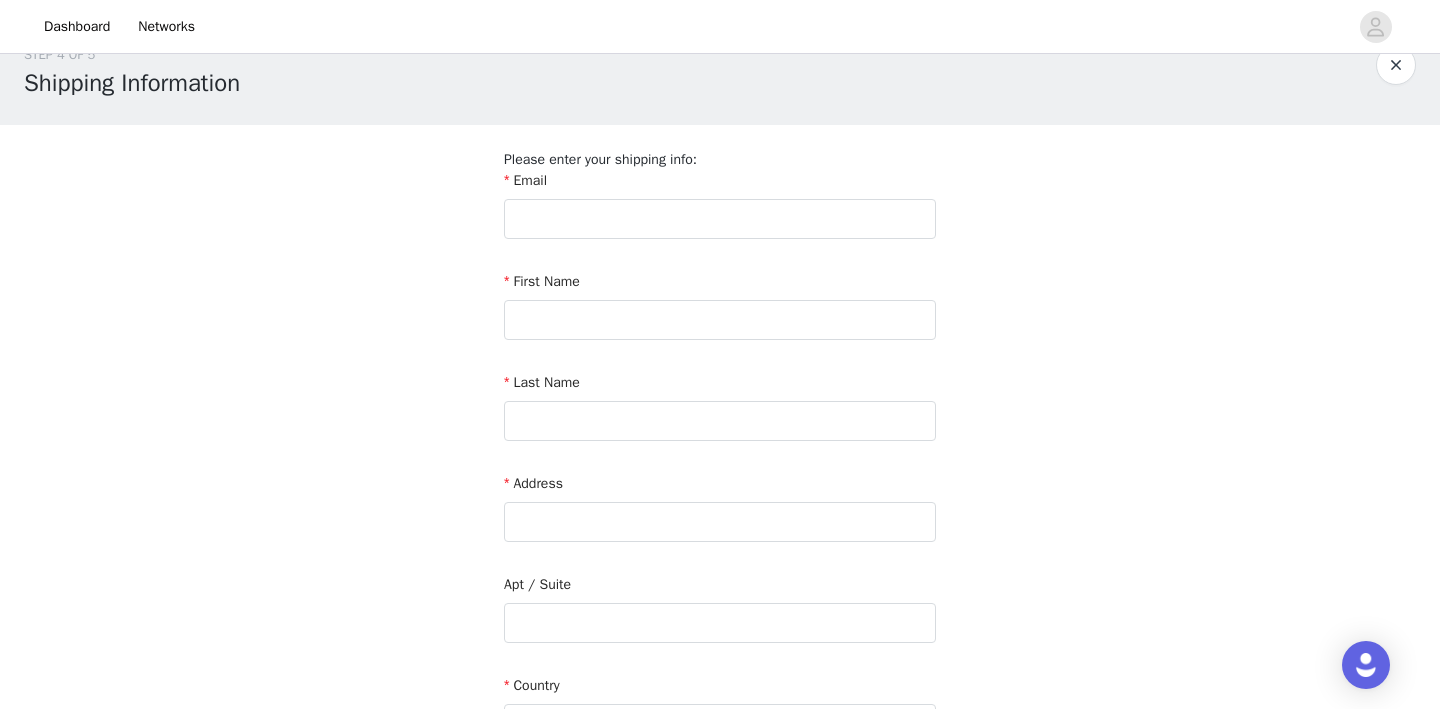 scroll, scrollTop: 0, scrollLeft: 0, axis: both 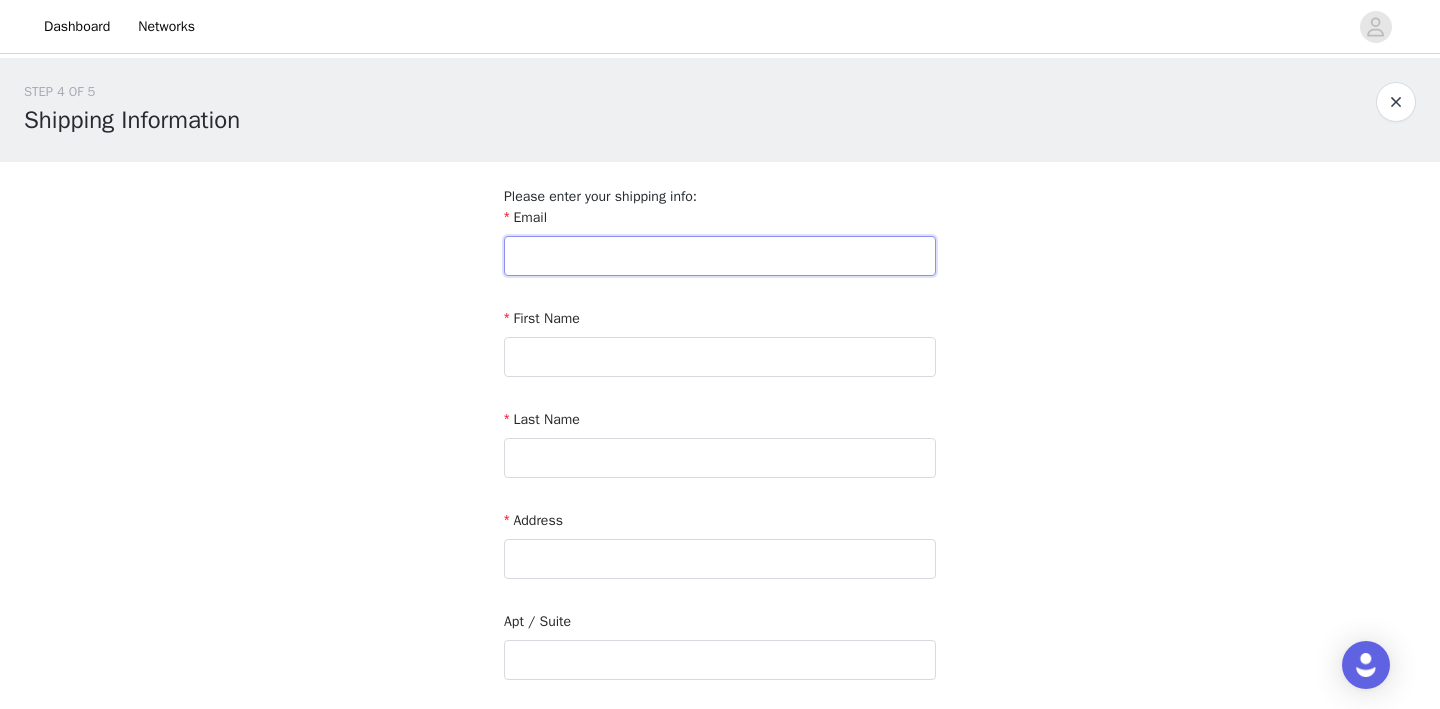 click at bounding box center (720, 256) 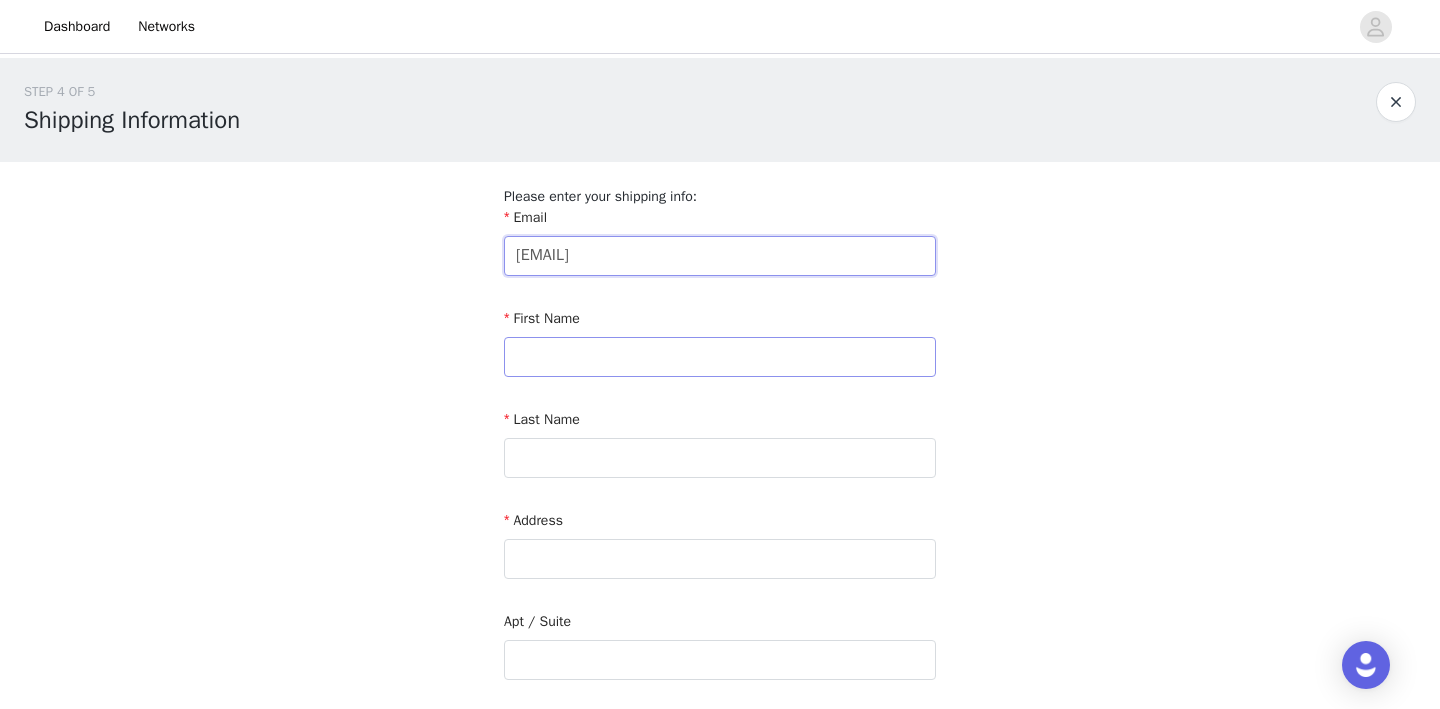 type on "[EMAIL]" 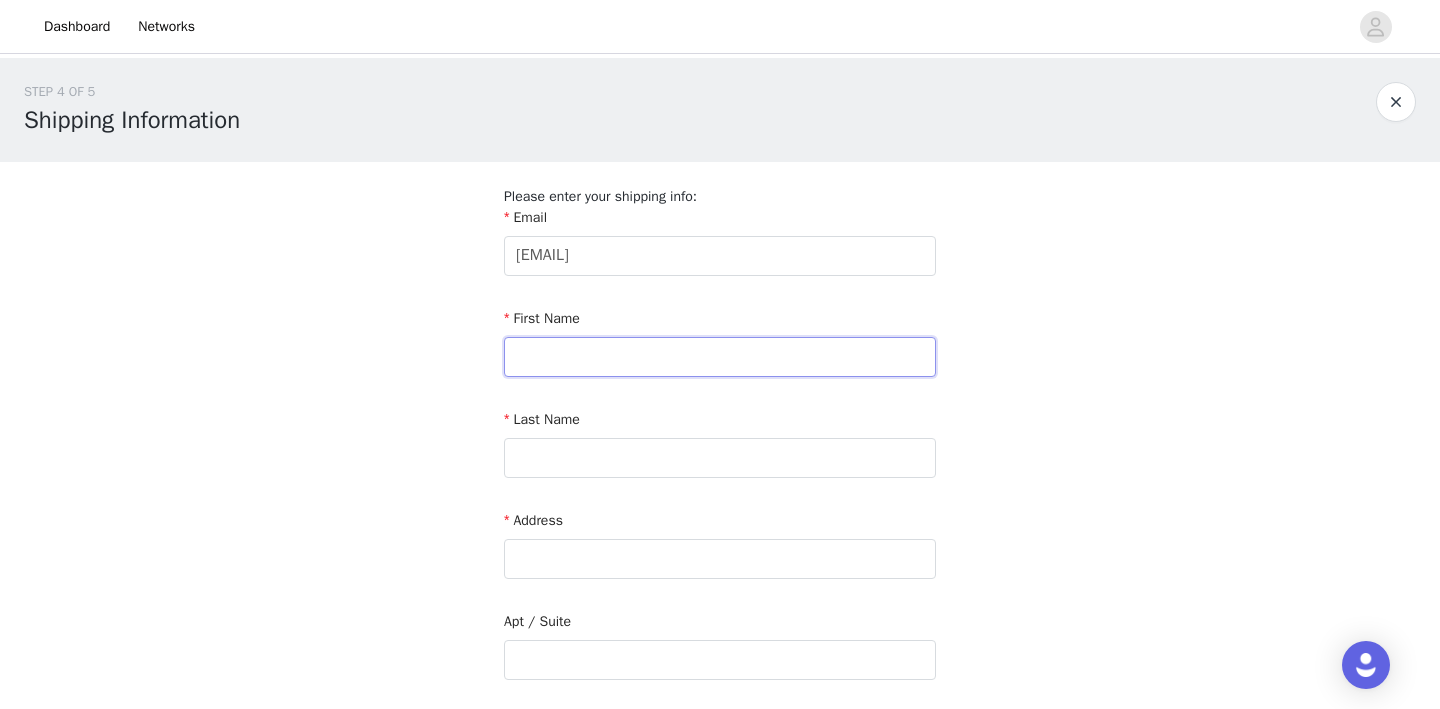 click at bounding box center [720, 357] 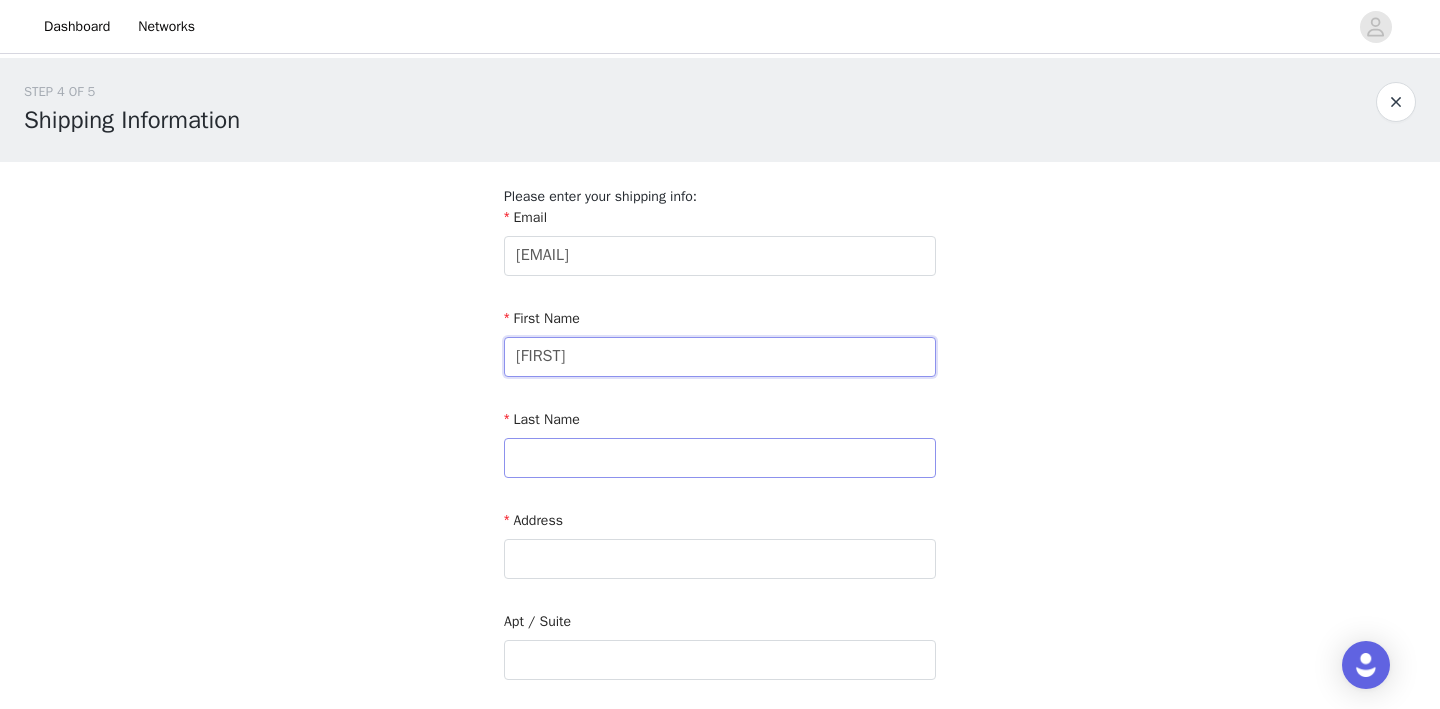 type on "[FIRST]" 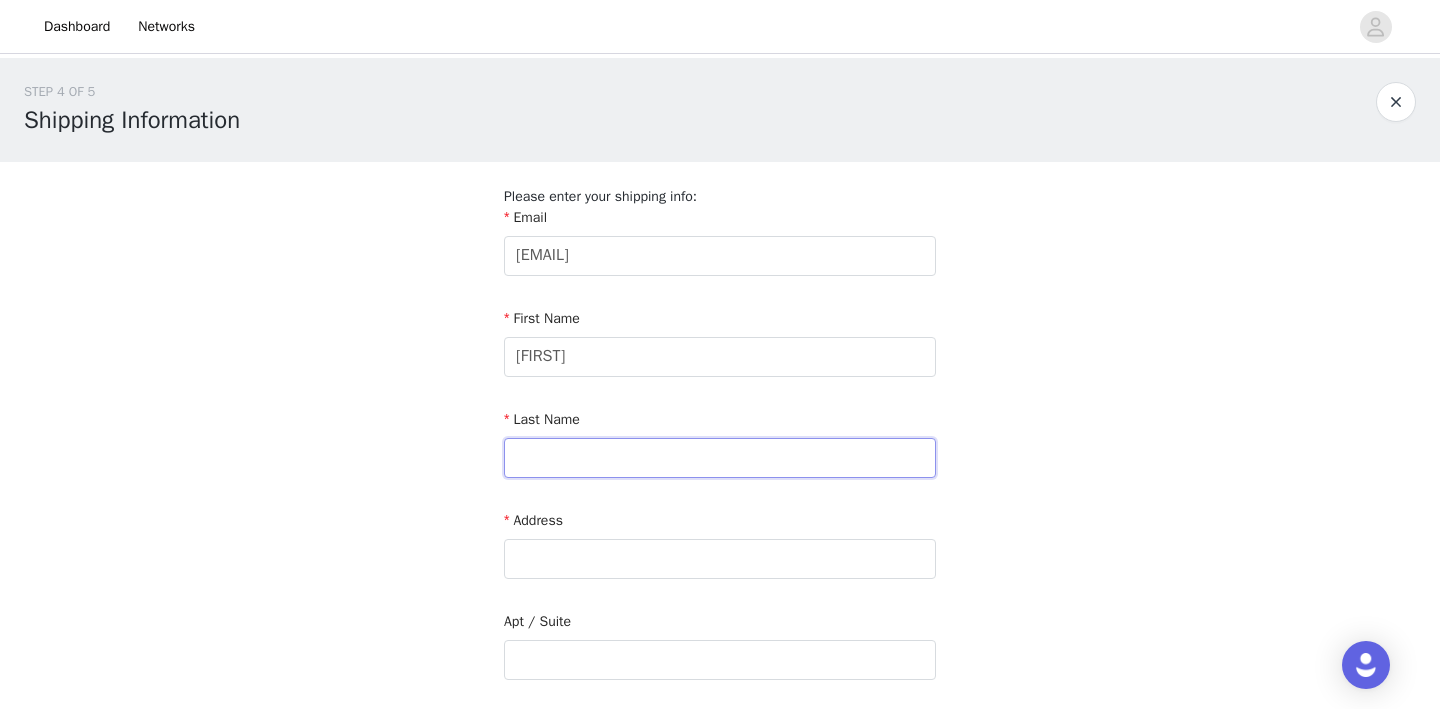 click at bounding box center [720, 458] 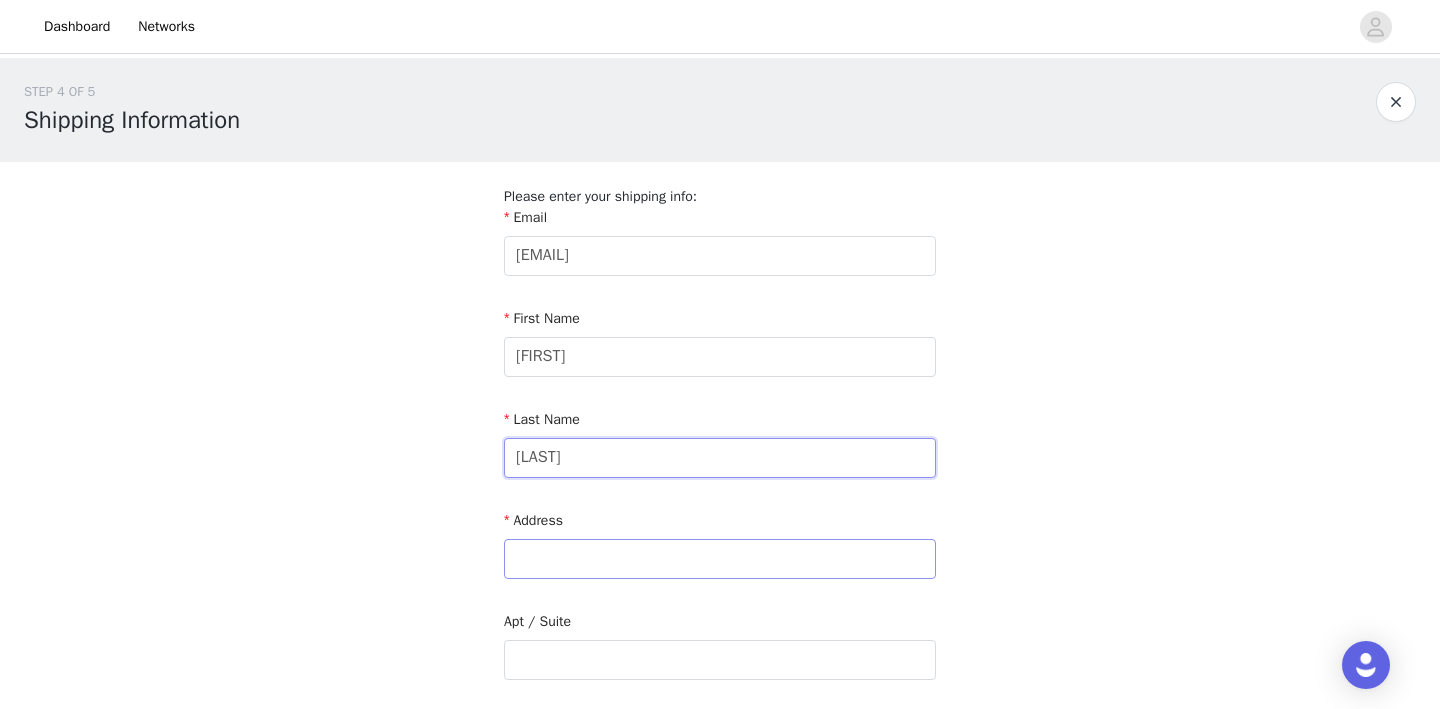type on "[LAST]" 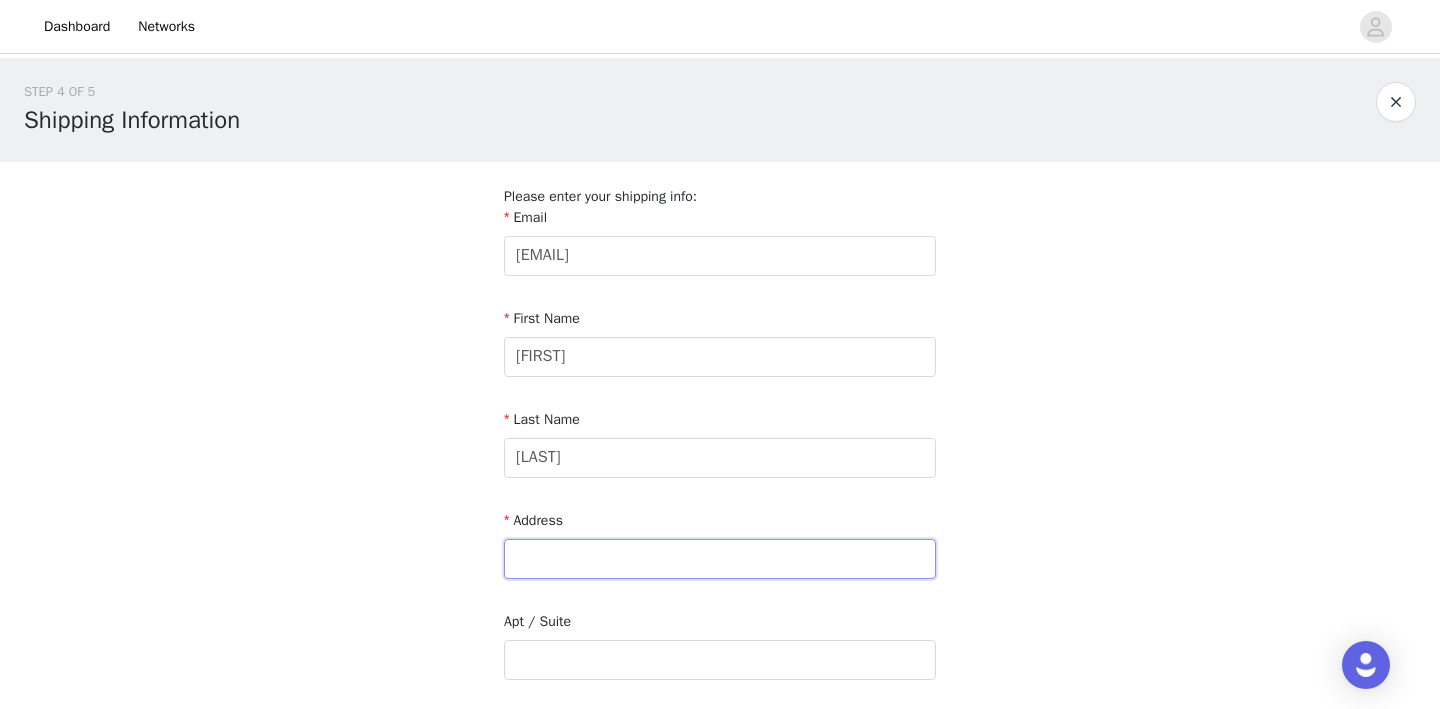 click at bounding box center [720, 559] 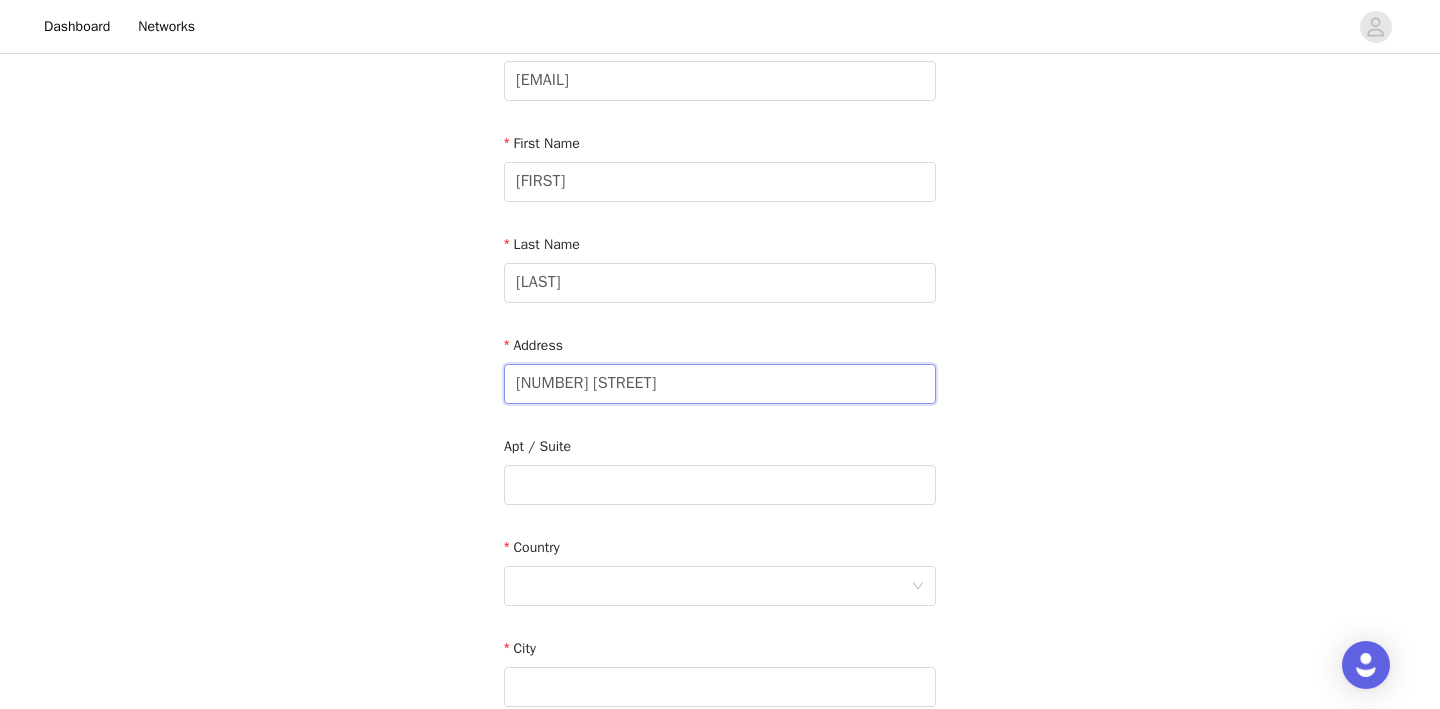 scroll, scrollTop: 253, scrollLeft: 0, axis: vertical 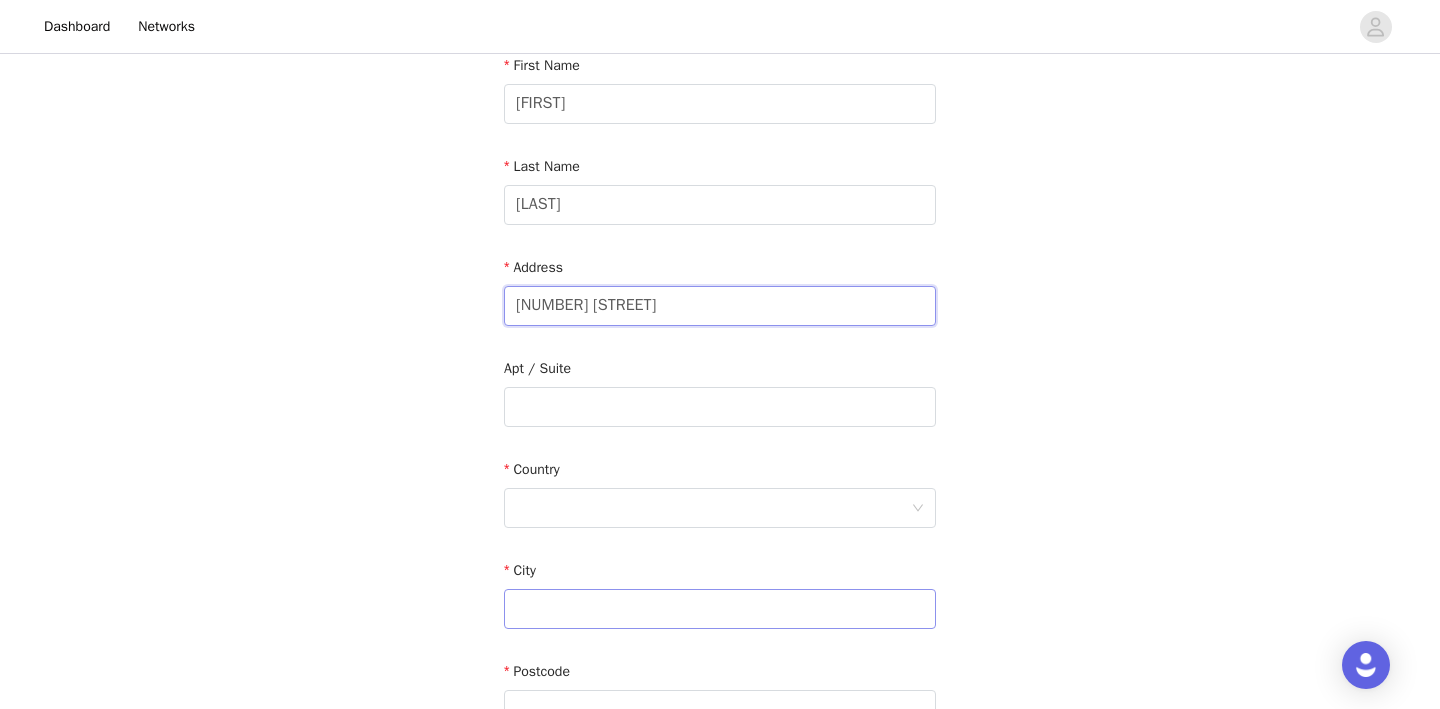 type on "[NUMBER] [STREET]" 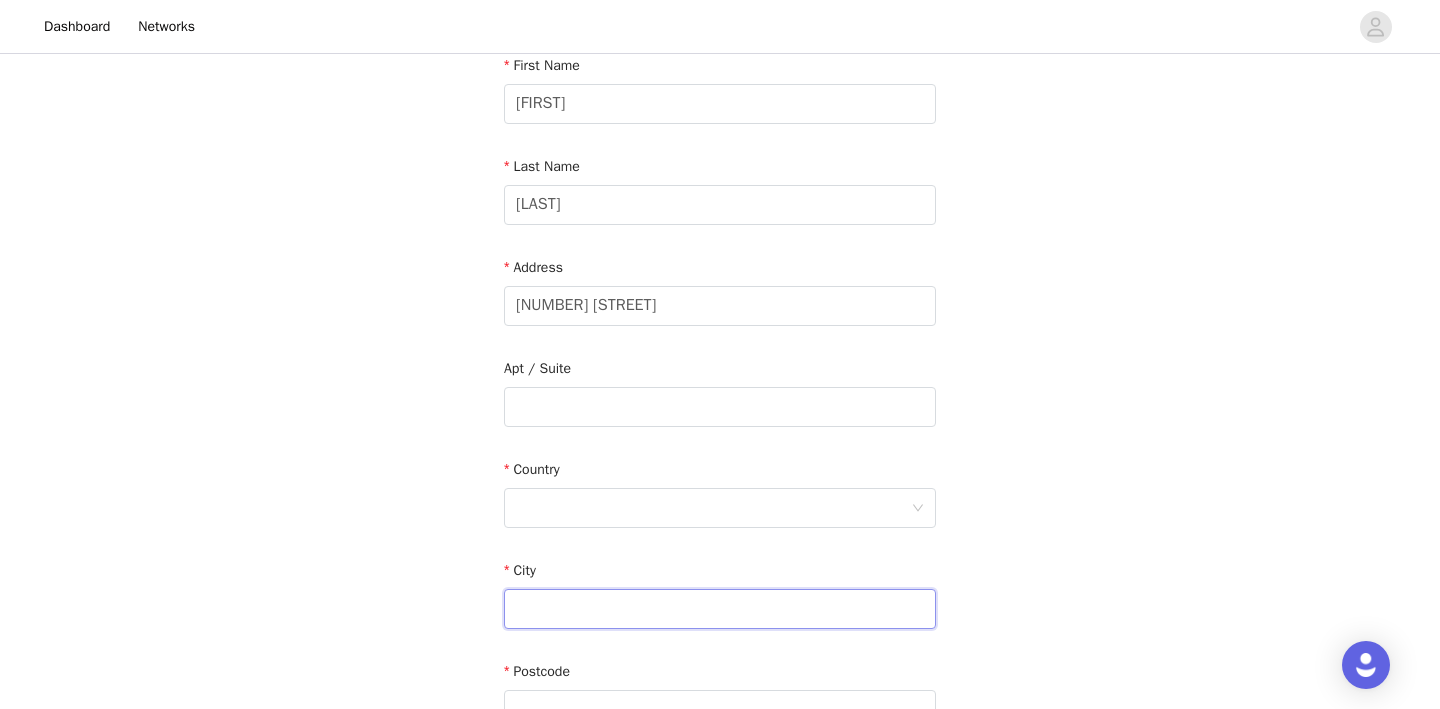 click at bounding box center (720, 609) 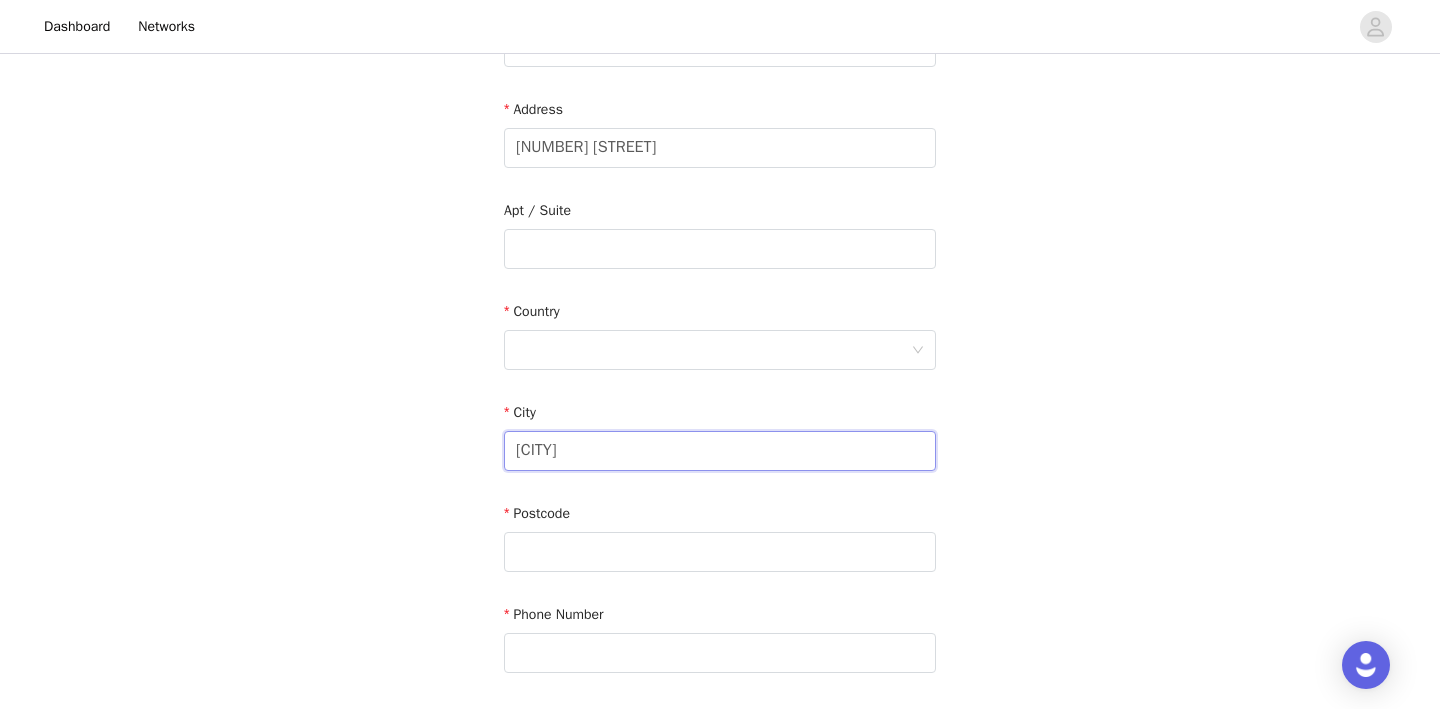 scroll, scrollTop: 427, scrollLeft: 0, axis: vertical 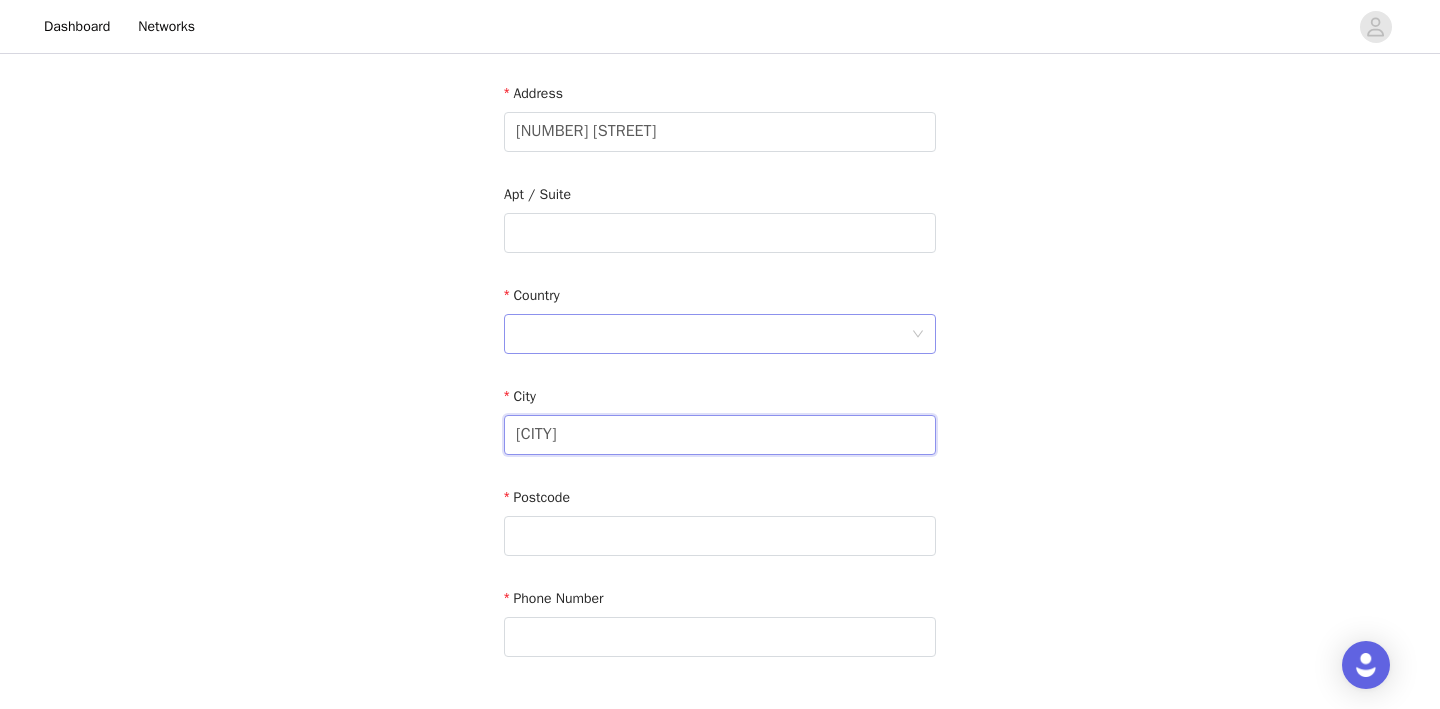 type on "[CITY]" 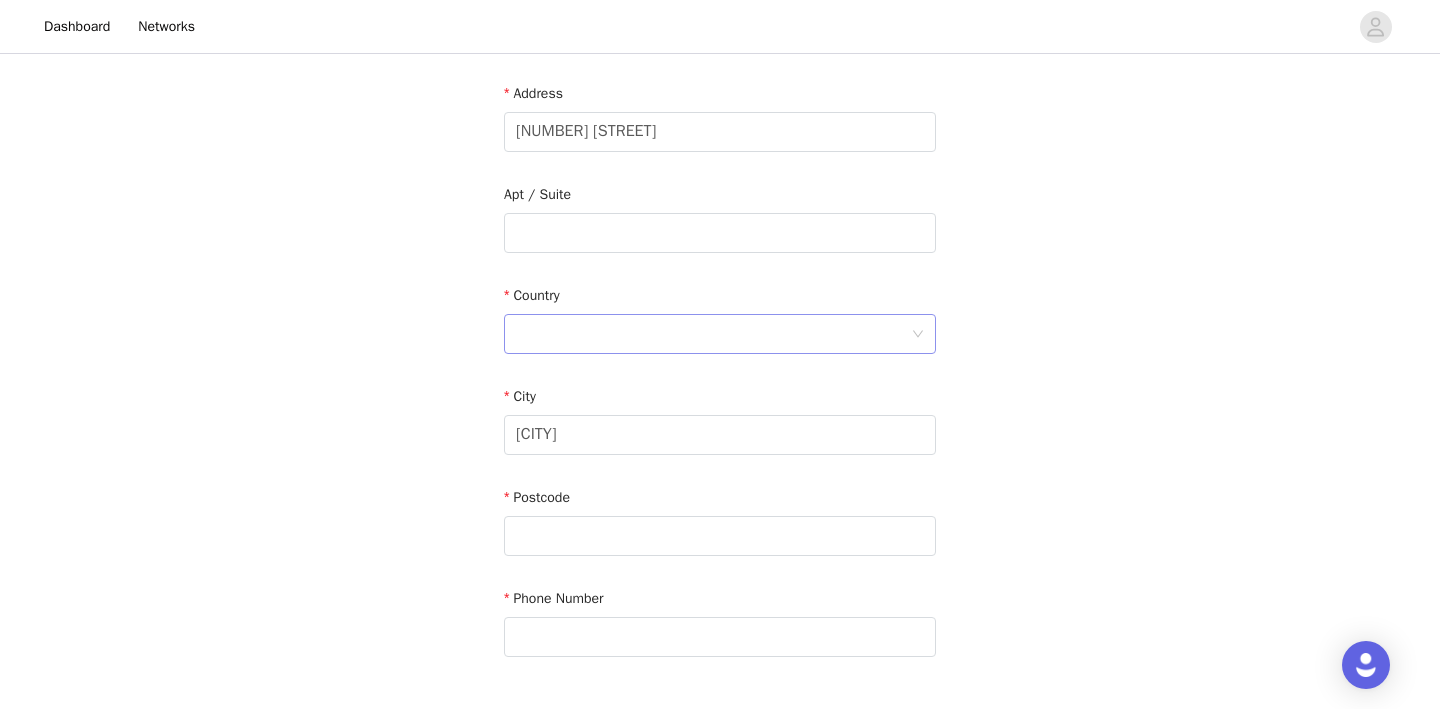 click at bounding box center (713, 334) 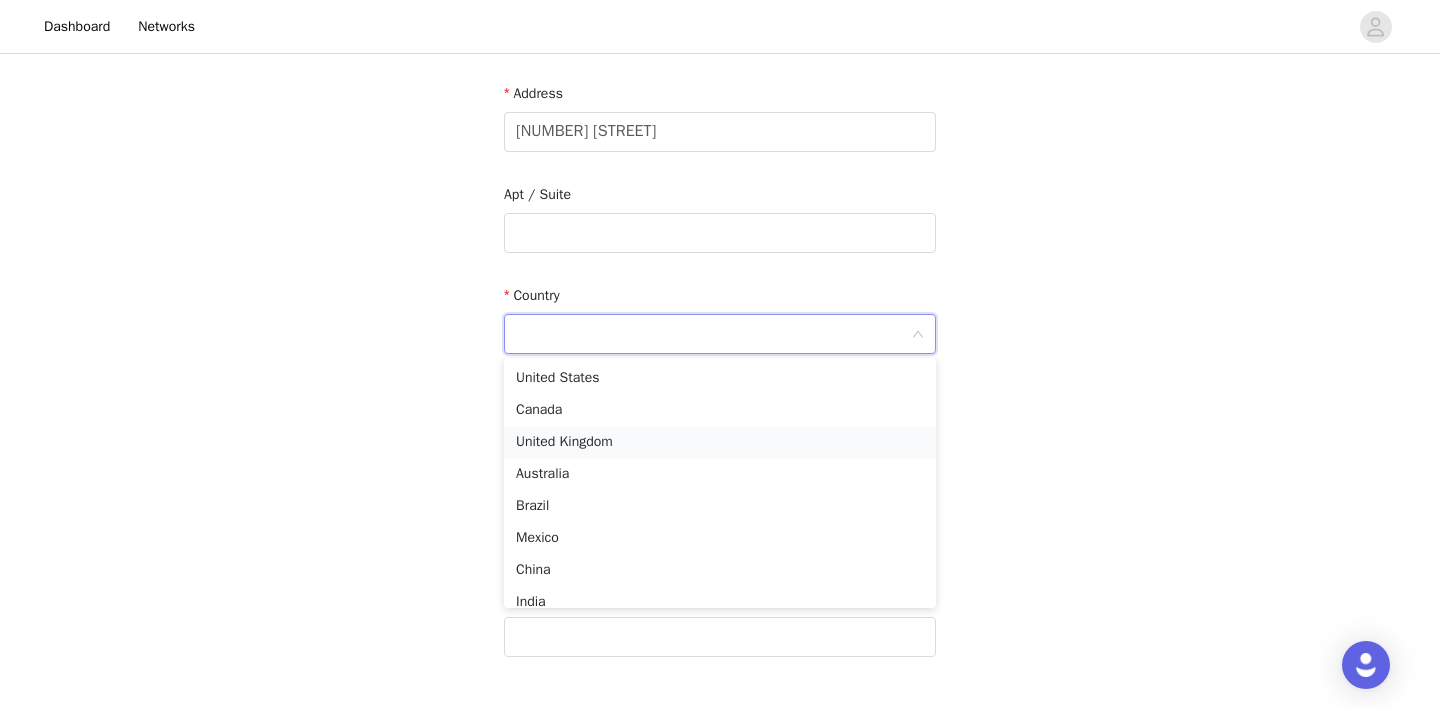 click on "United Kingdom" at bounding box center (720, 442) 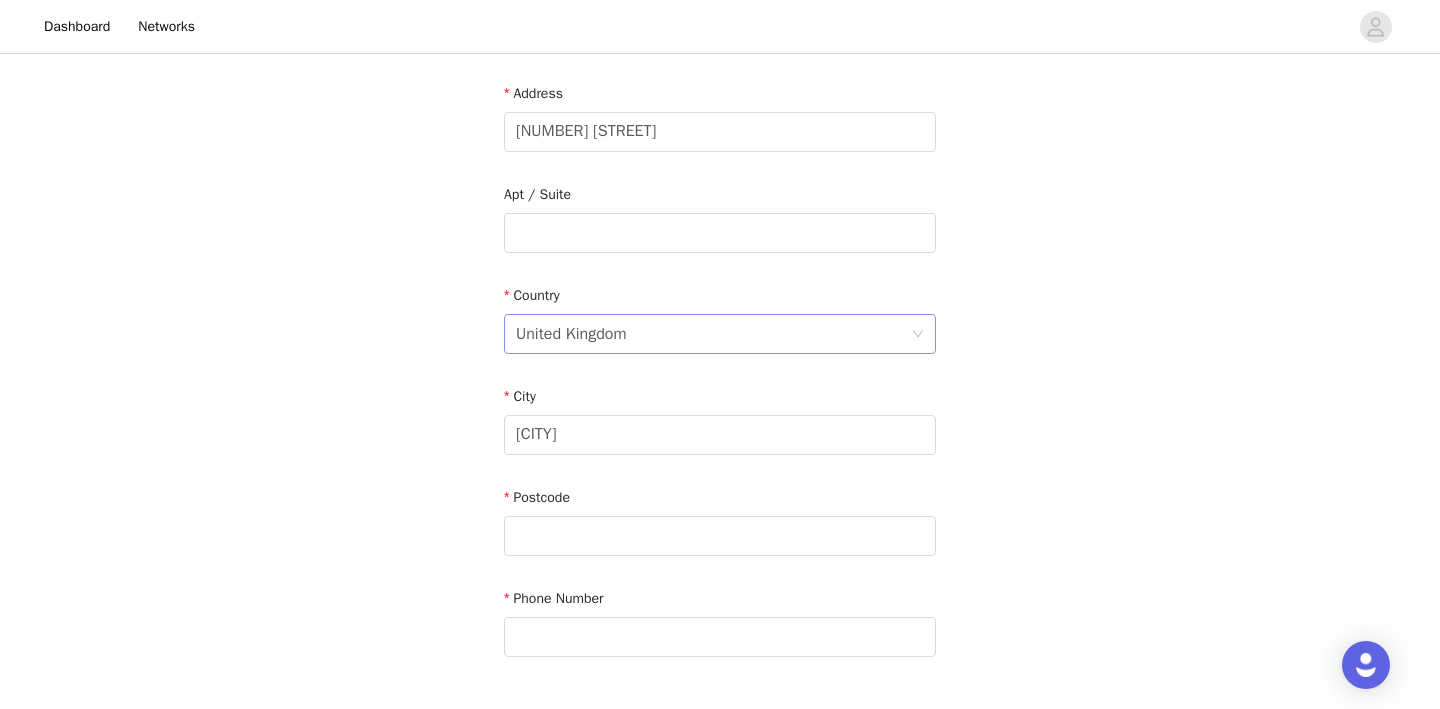 click on "United Kingdom" at bounding box center [571, 334] 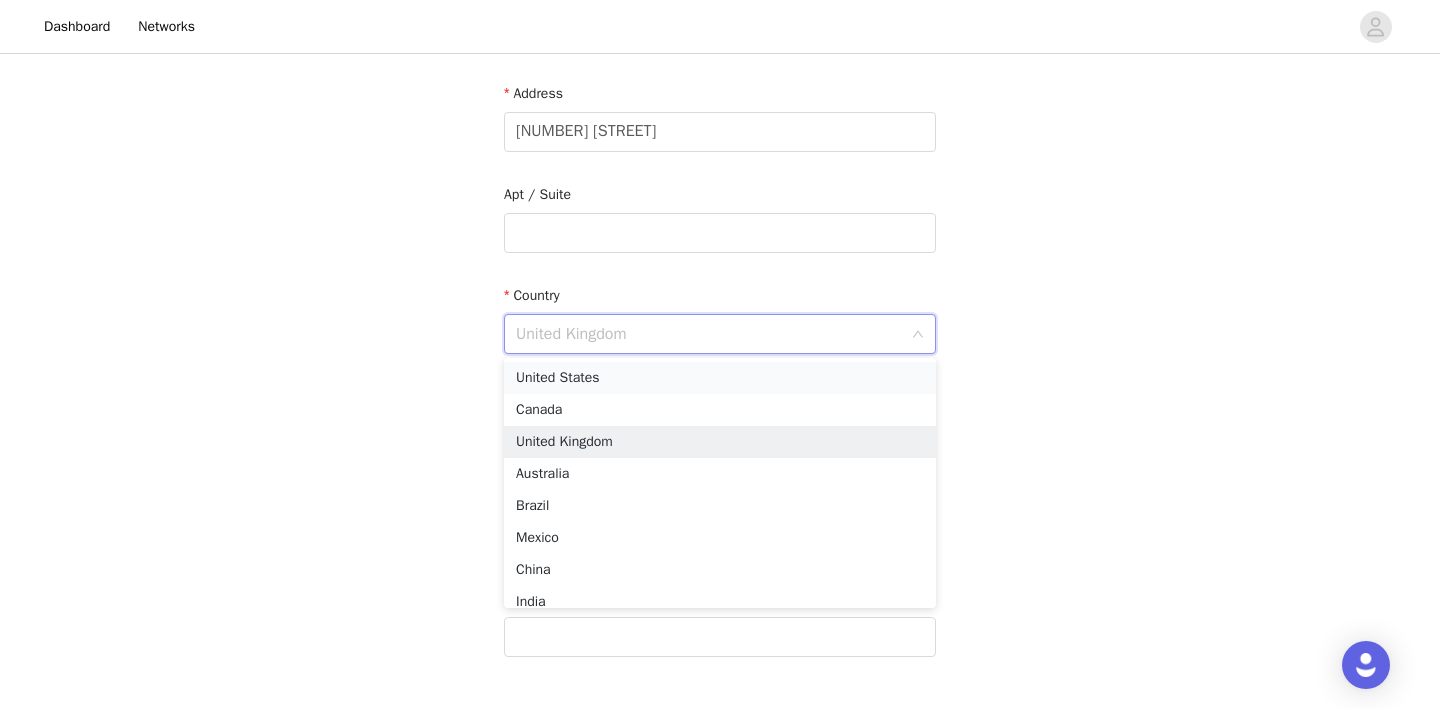 click on "United States" at bounding box center [720, 378] 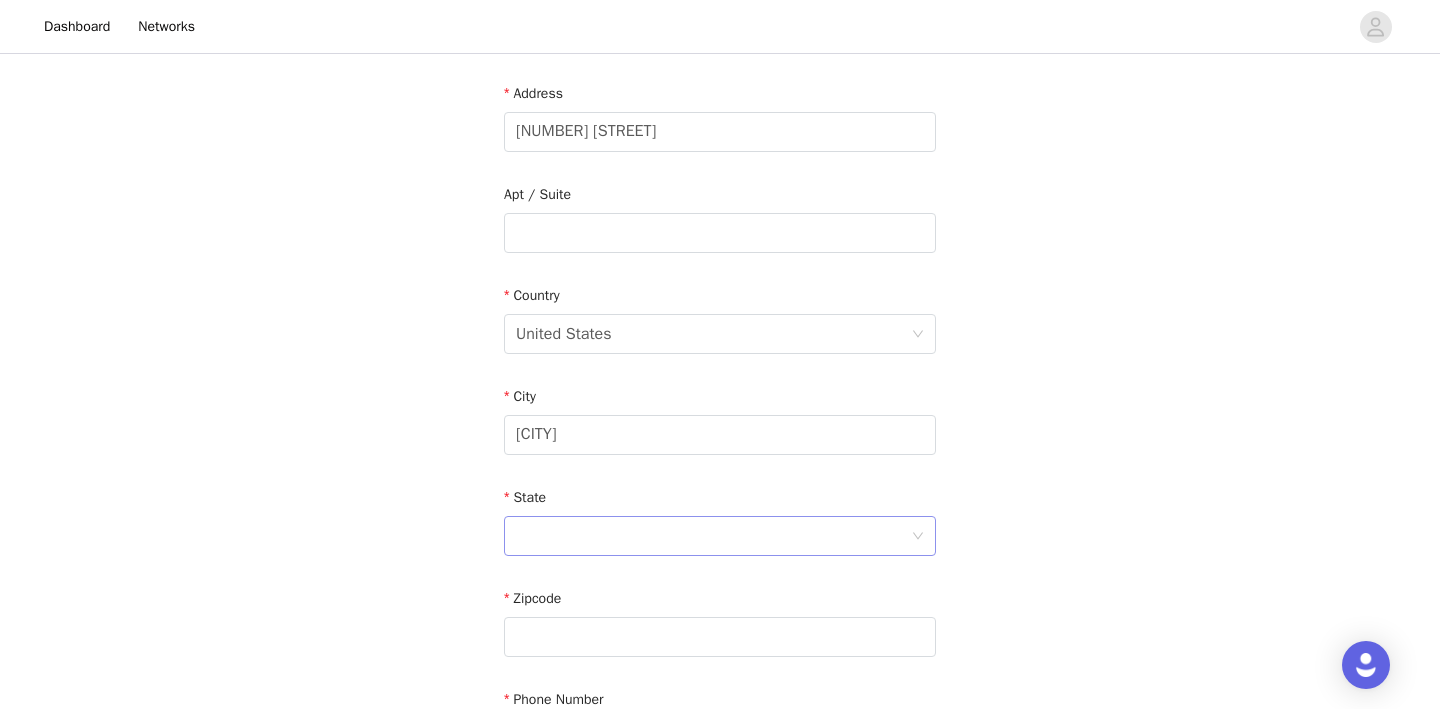 click at bounding box center [713, 536] 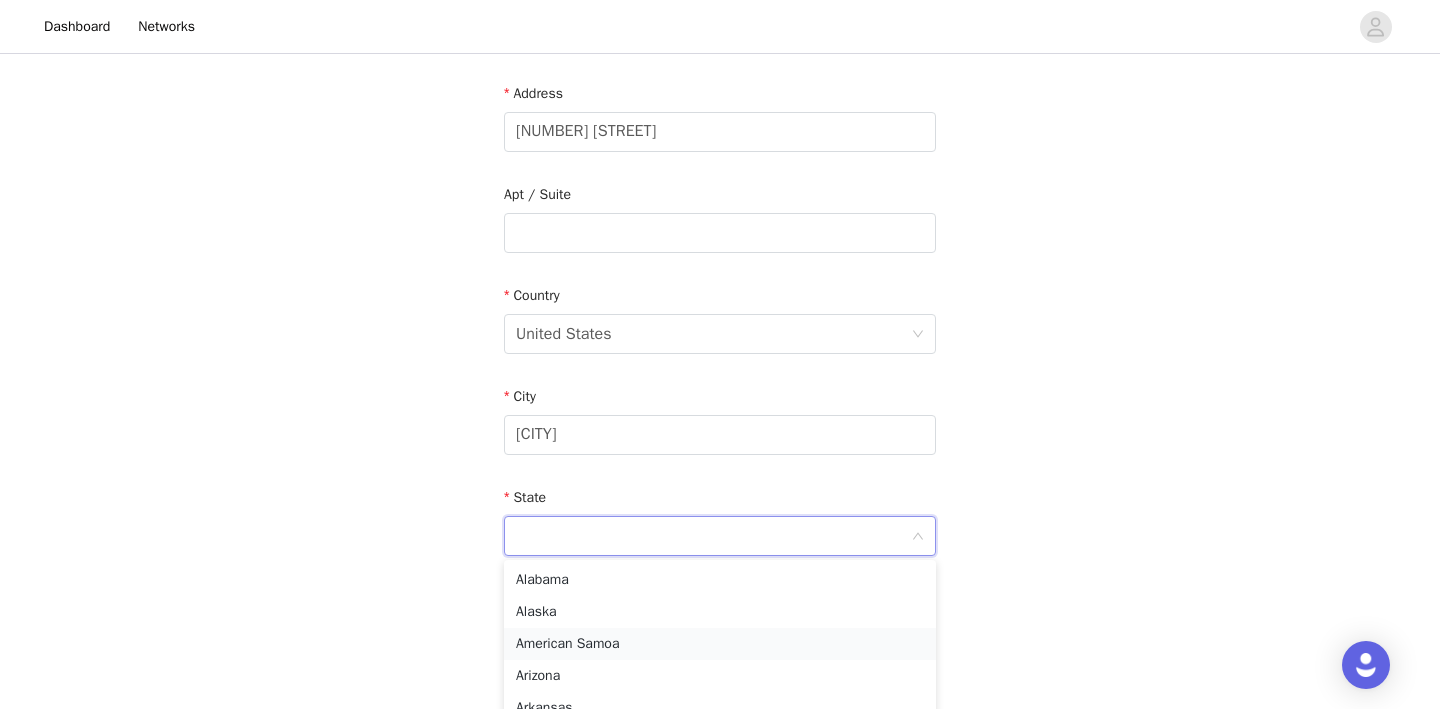 type on "n" 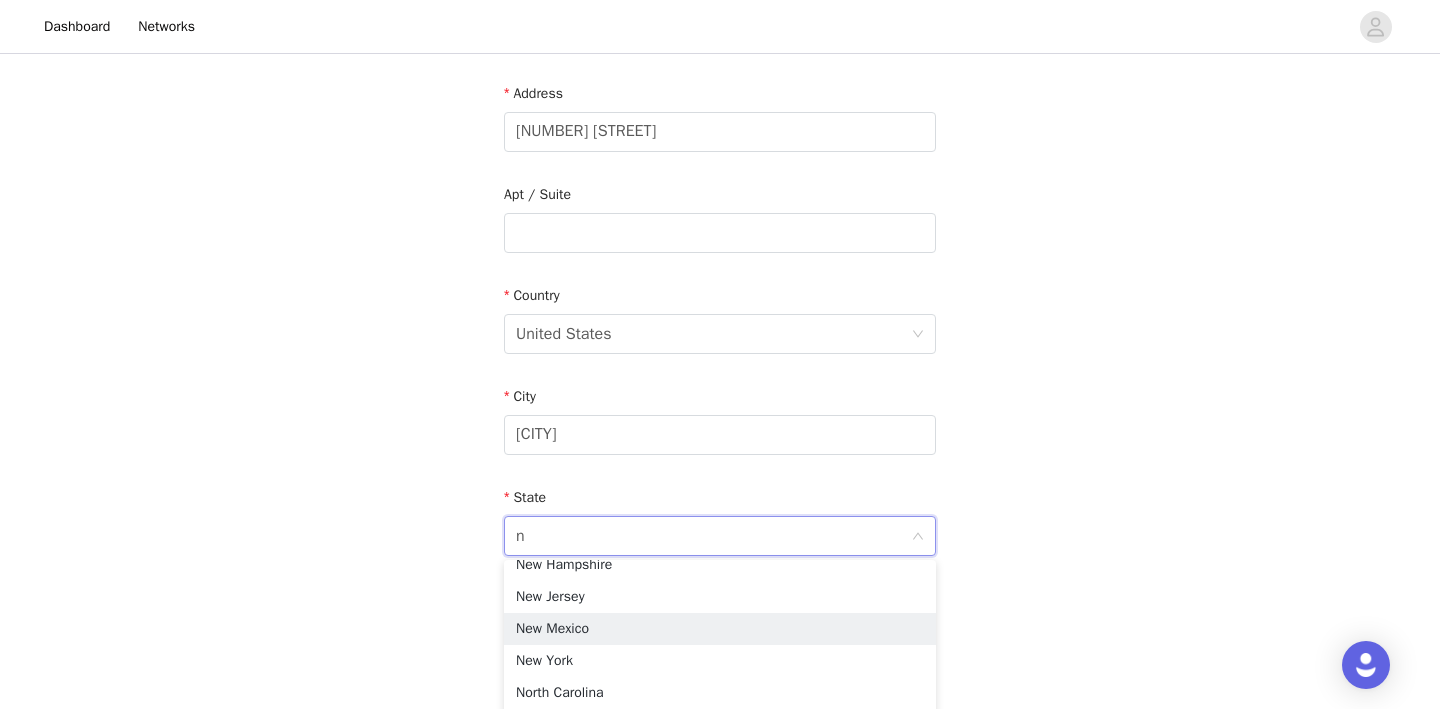 scroll, scrollTop: 625, scrollLeft: 0, axis: vertical 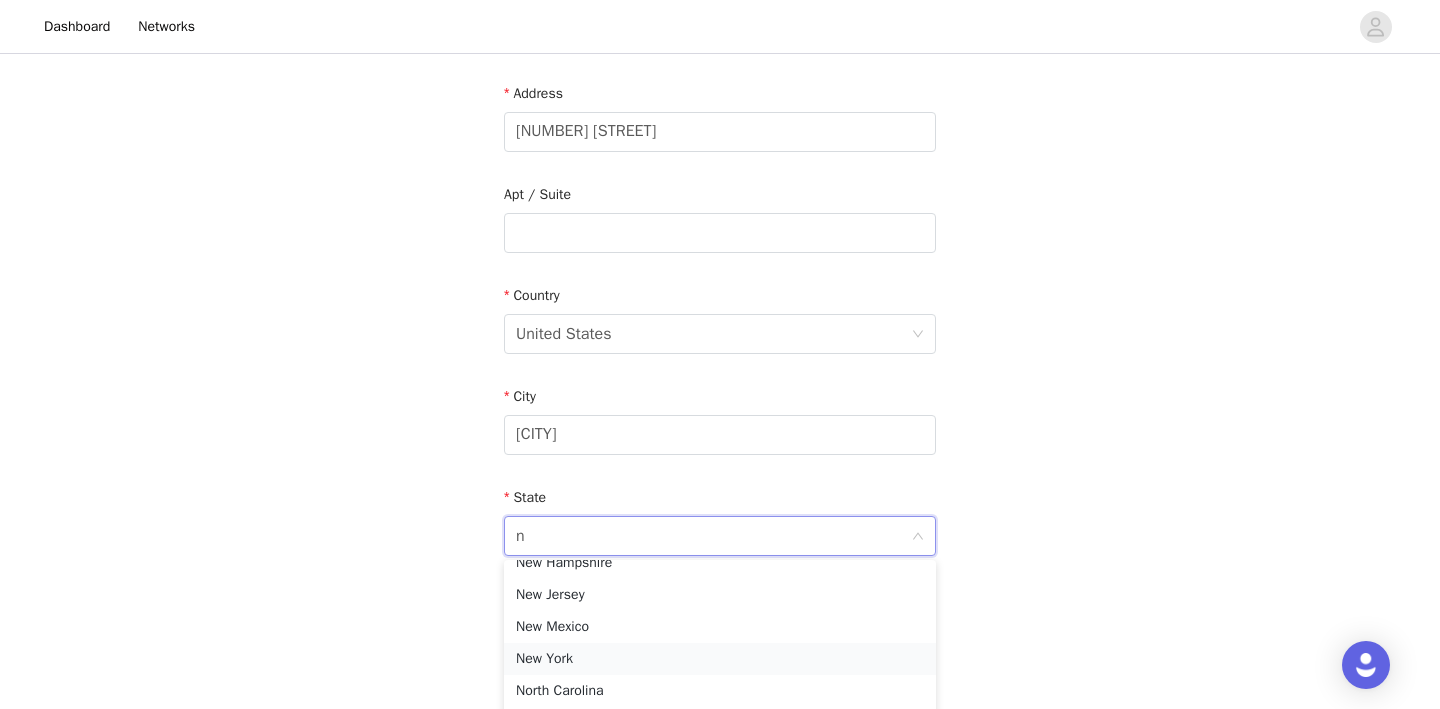 click on "New York" at bounding box center (720, 659) 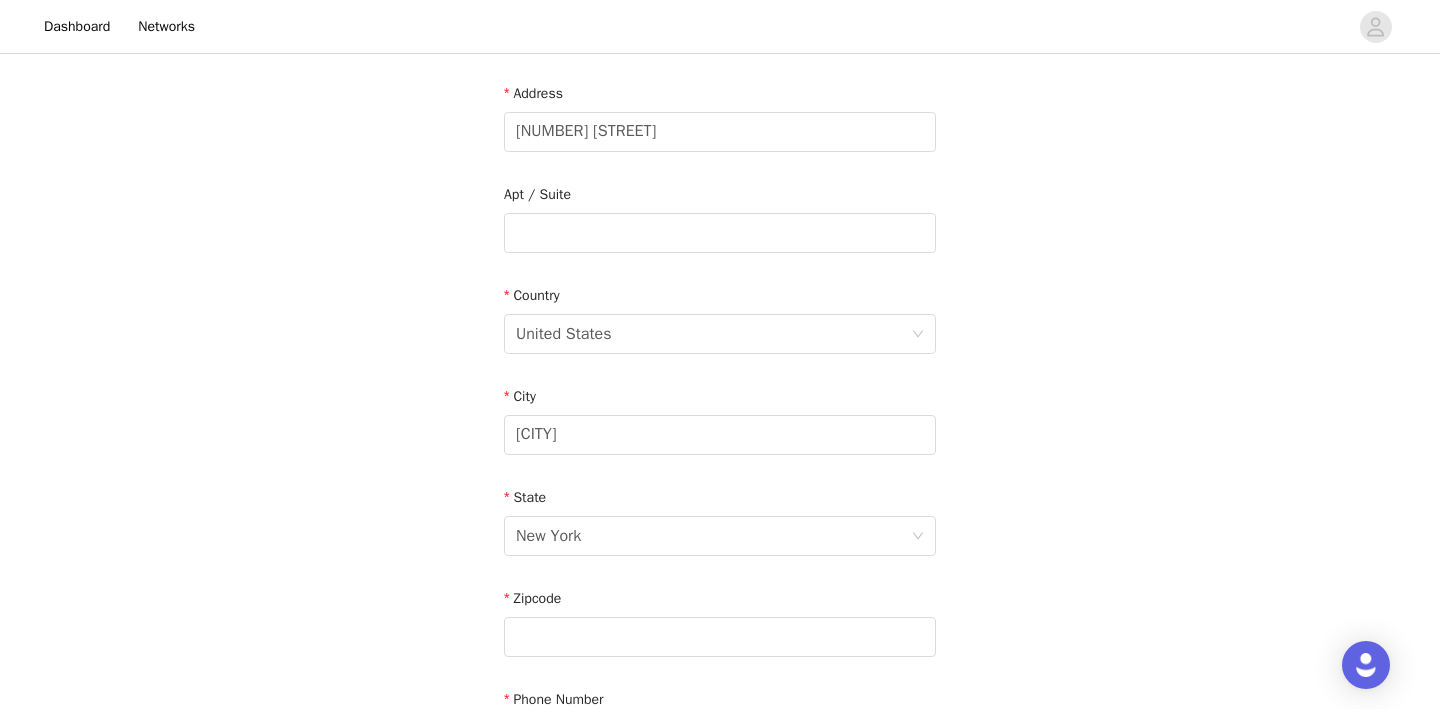 click on "STEP 4 OF 5
Shipping Information
Please enter your shipping info:       Email [EMAIL]   First Name [FIRST]   Last Name [LAST]   Address [NUMBER] [STREET]   Apt / Suite   Country
United States
City [CITY]   State
New York
Zipcode   Phone Number" at bounding box center (720, 222) 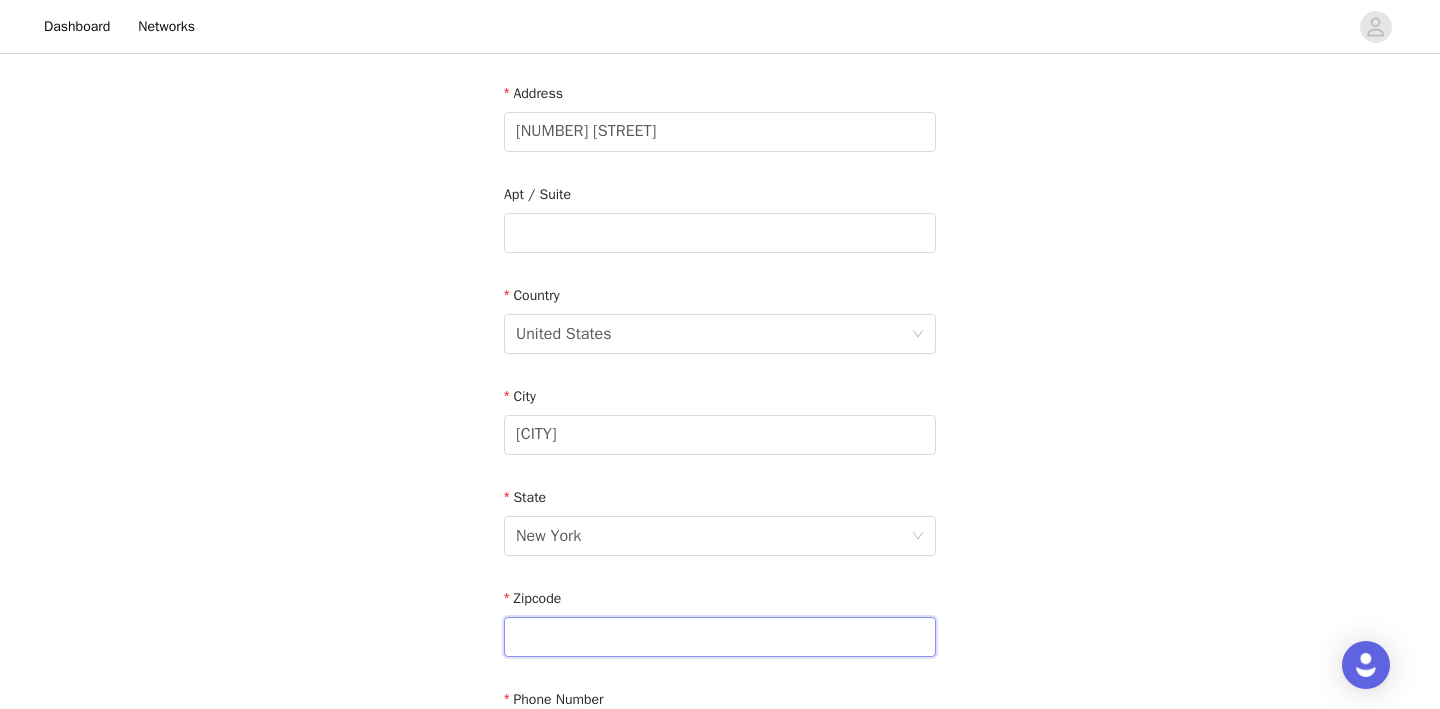 click at bounding box center (720, 637) 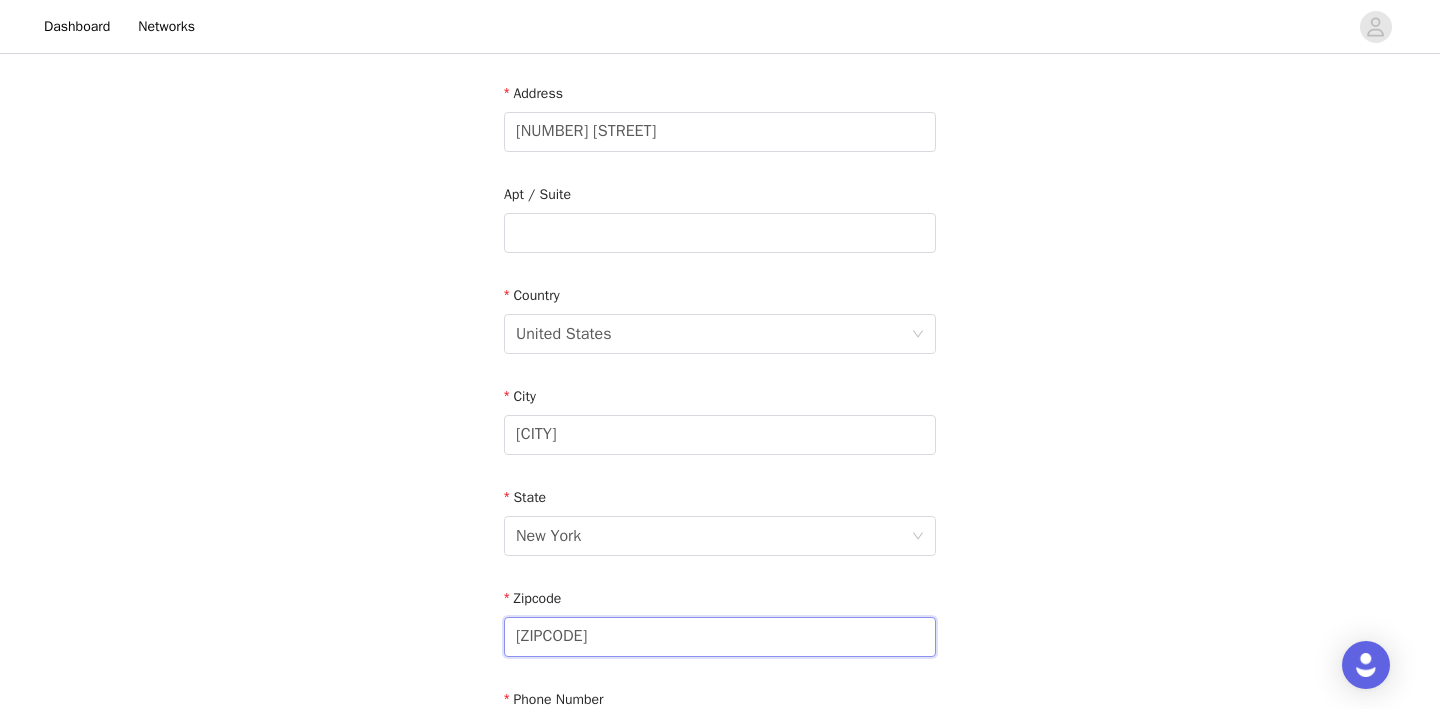 type on "[ZIPCODE]" 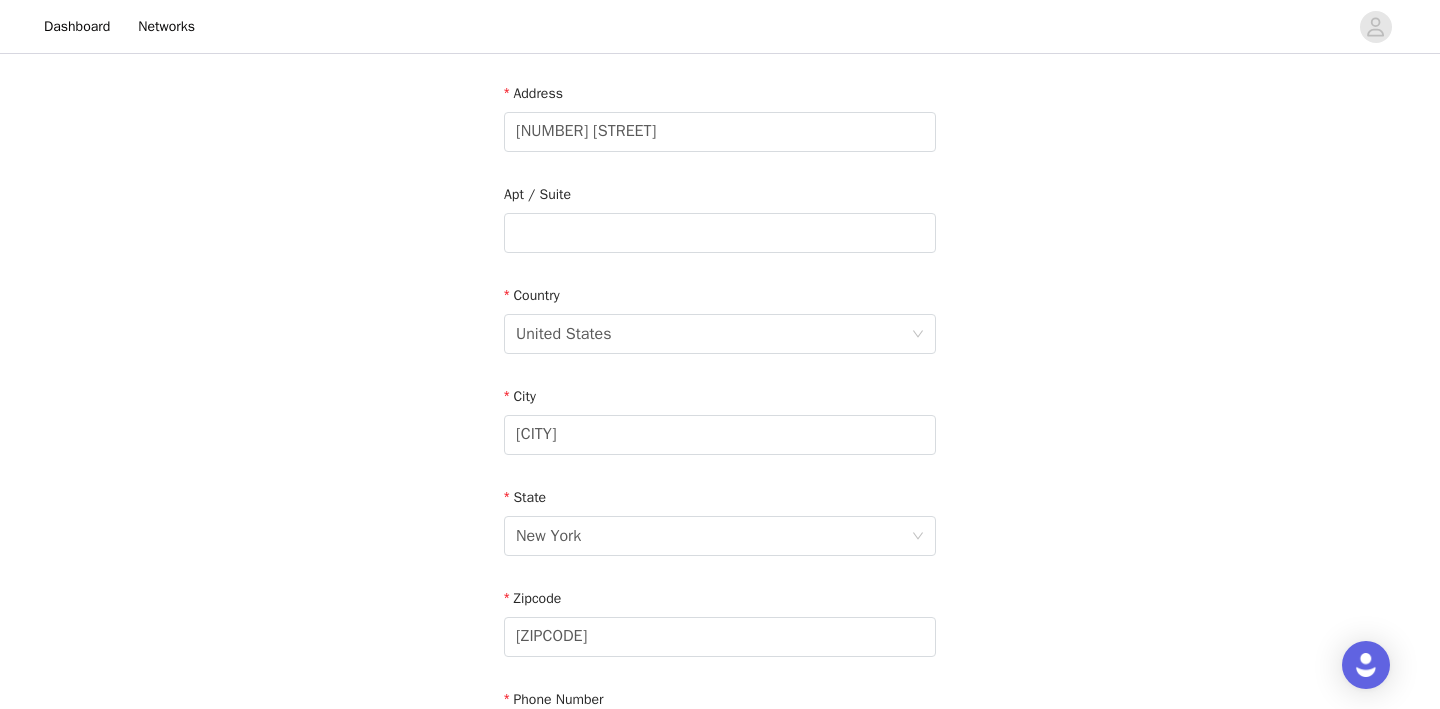 click on "STEP 4 OF 5
Shipping Information
Please enter your shipping info:       Email [EMAIL]   First Name [FIRST]   Last Name [LAST]   Address [NUMBER] [STREET]   Apt / Suite   Country
United States
City [CITY]   State
New York
Zipcode [ZIPCODE]   Phone Number" at bounding box center (720, 222) 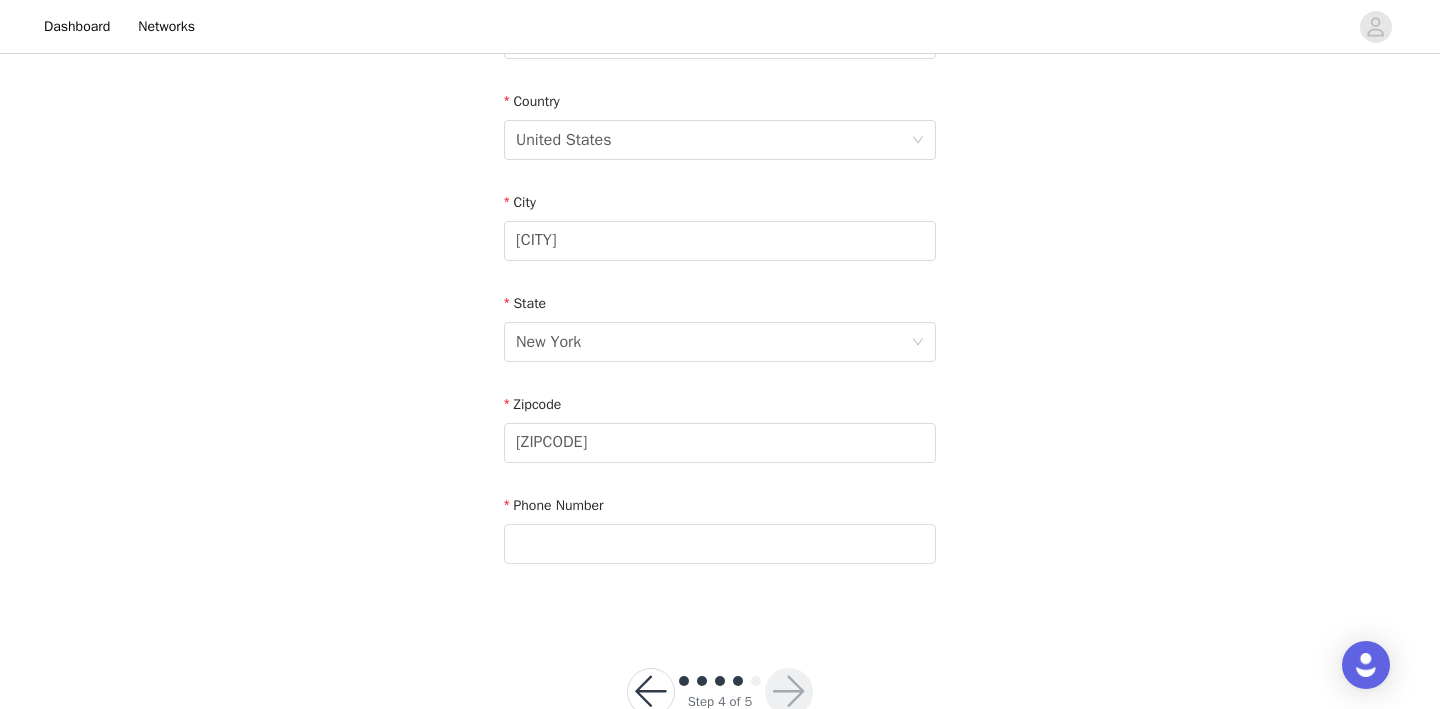 scroll, scrollTop: 675, scrollLeft: 0, axis: vertical 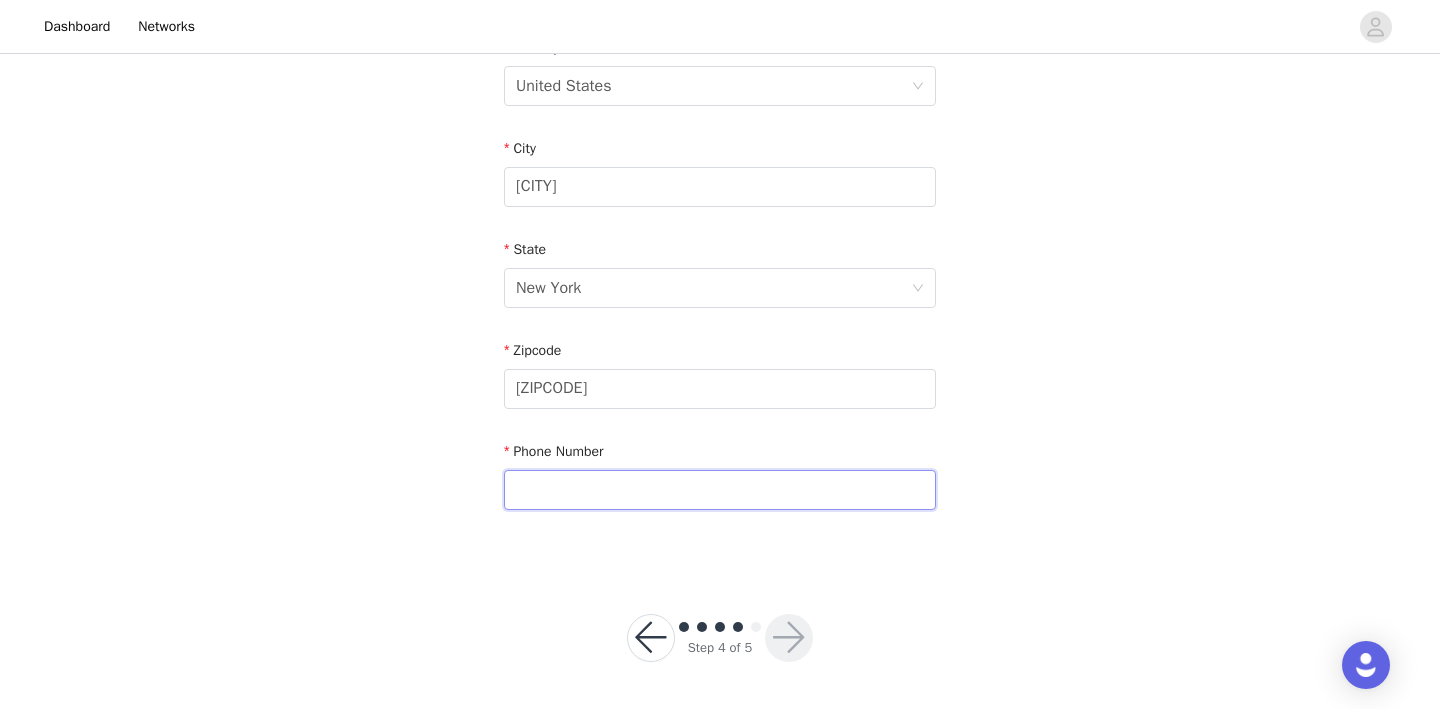 click at bounding box center (720, 490) 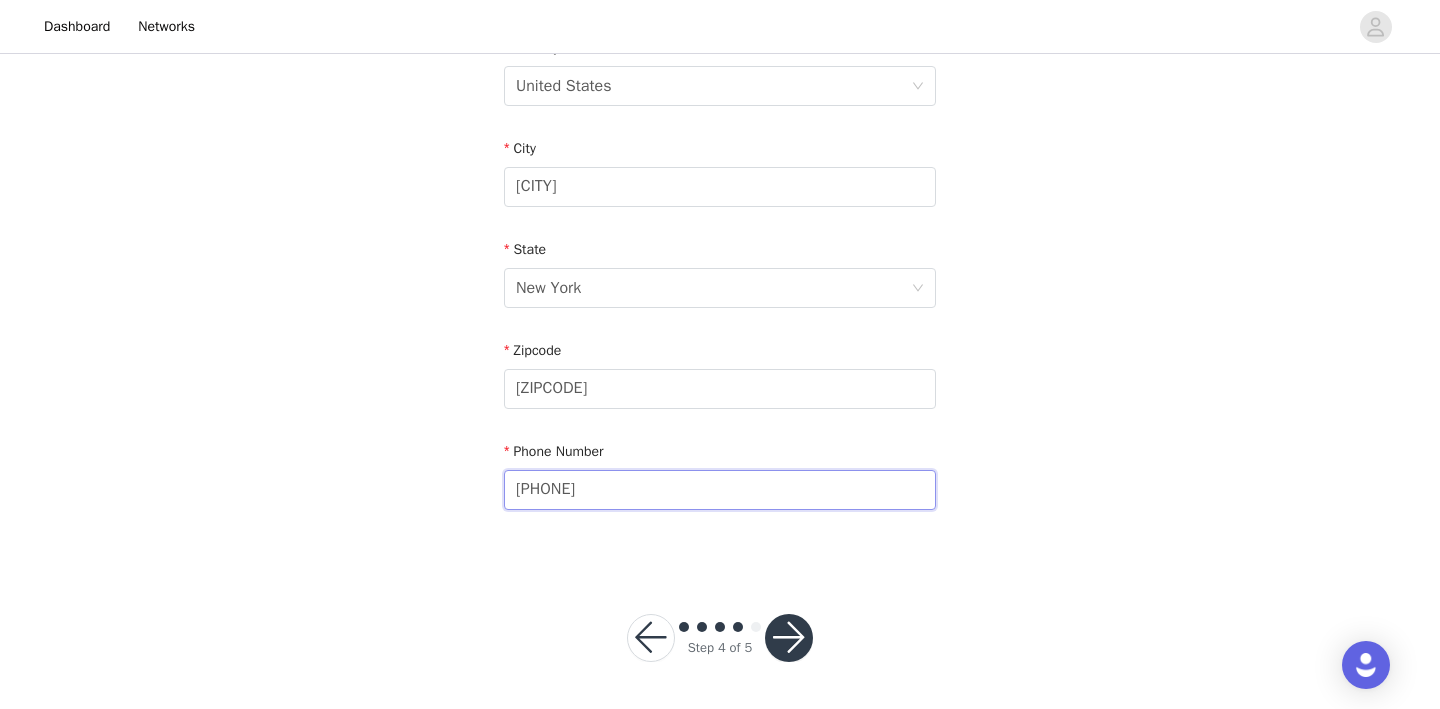 type on "[PHONE]" 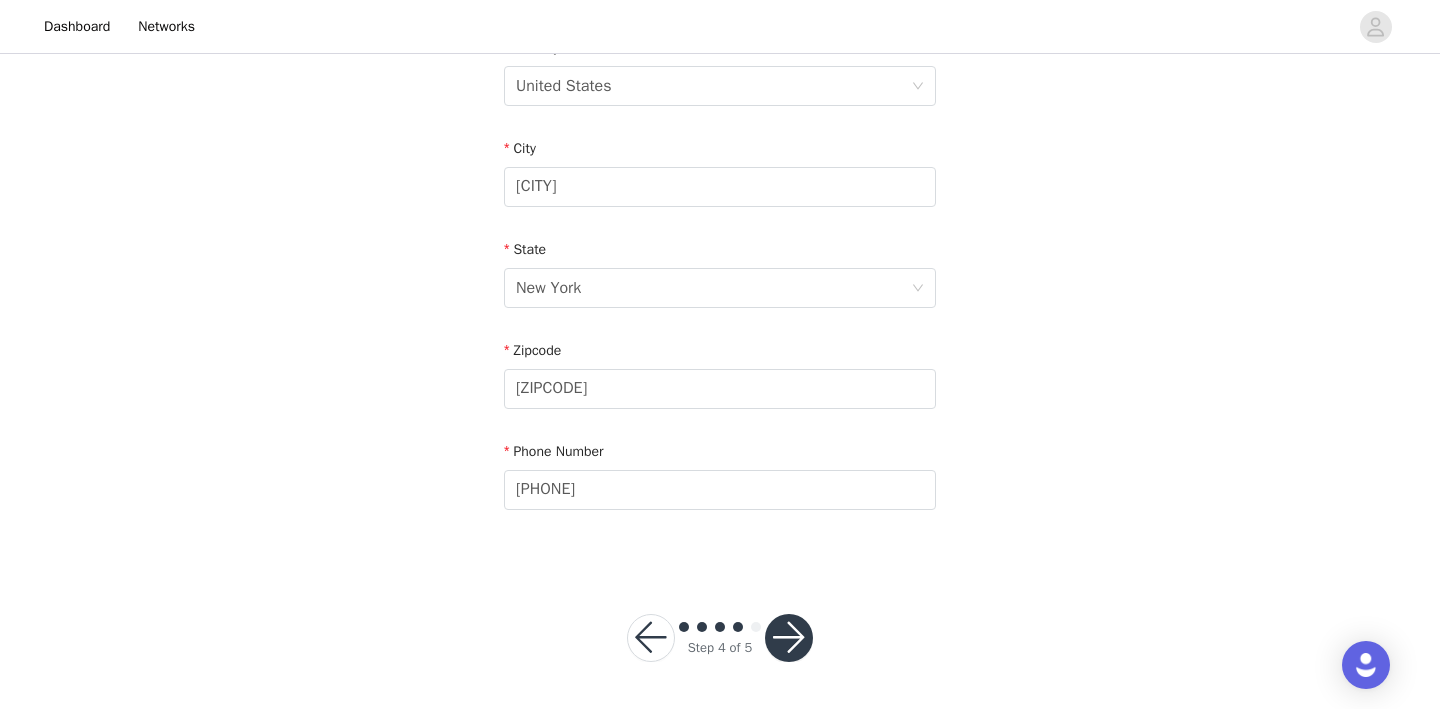 click at bounding box center [789, 638] 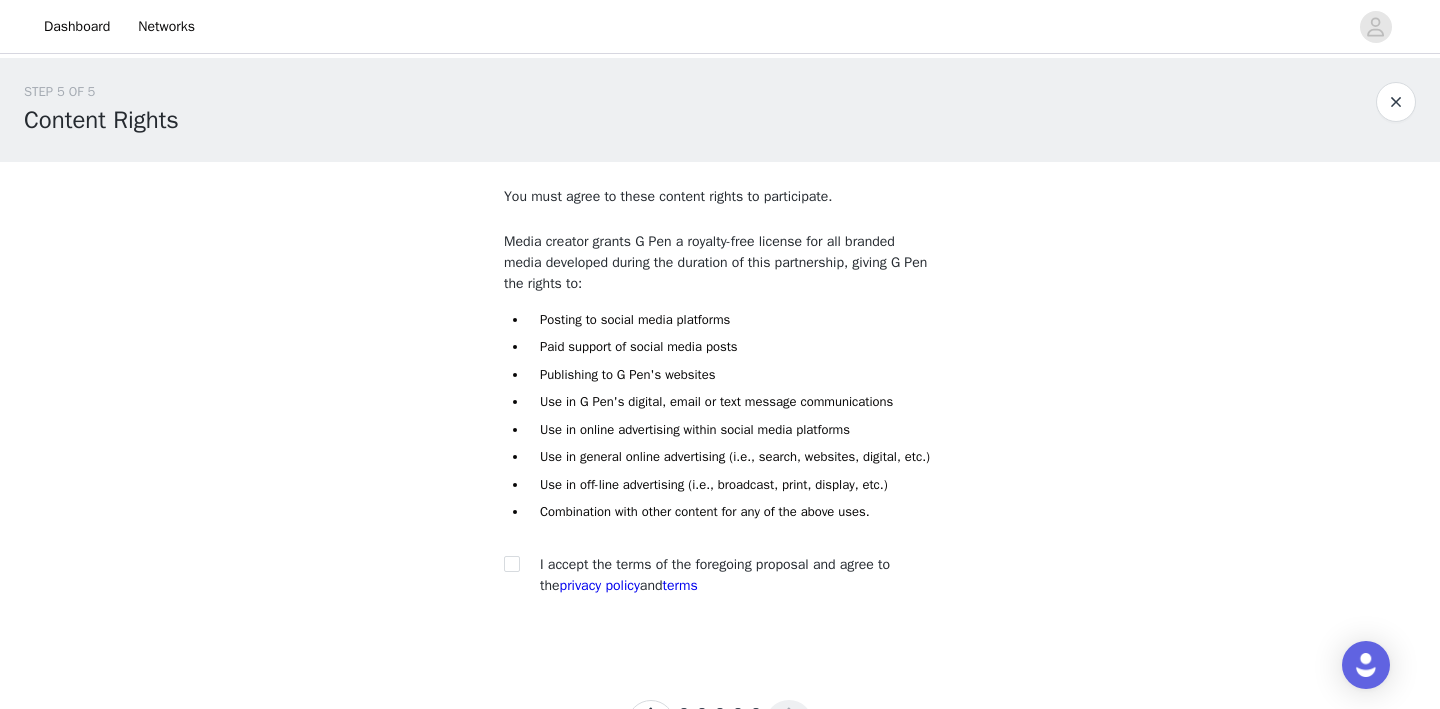 scroll, scrollTop: 18, scrollLeft: 0, axis: vertical 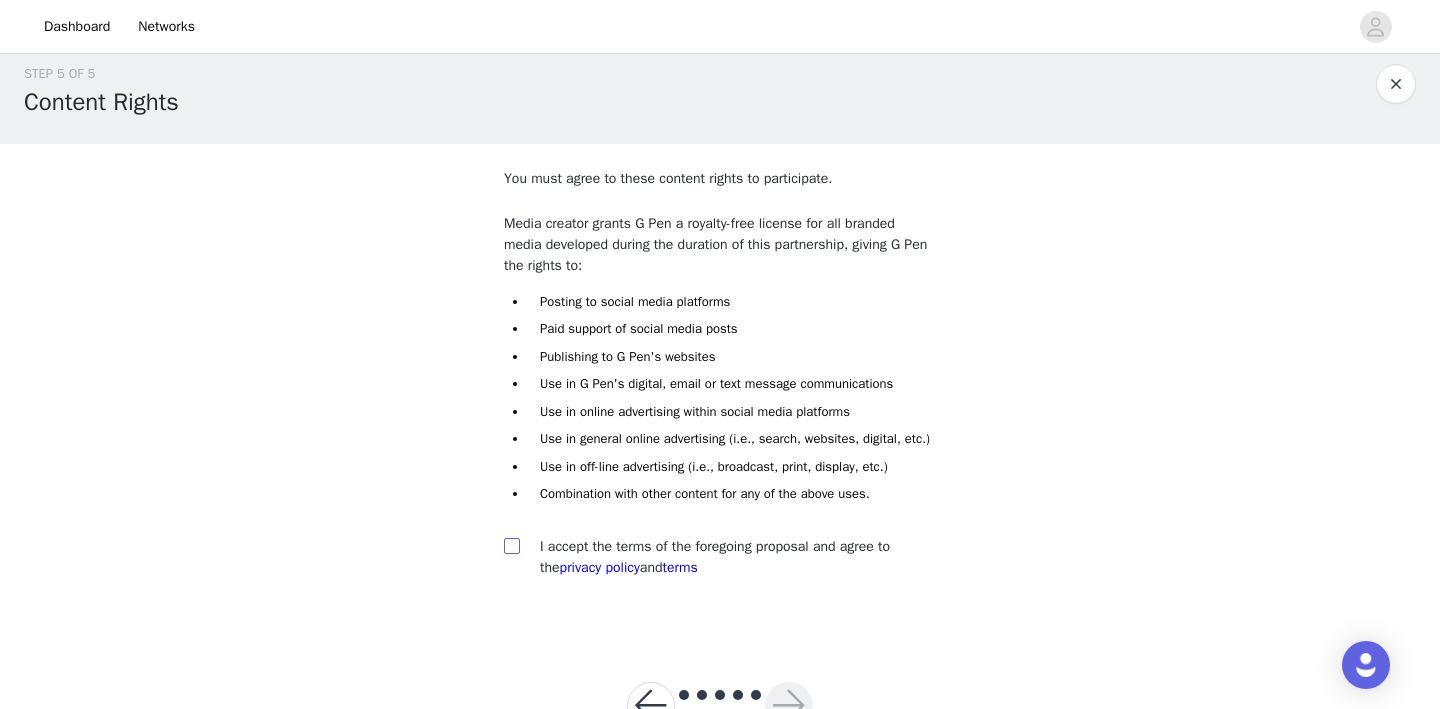 click at bounding box center [511, 545] 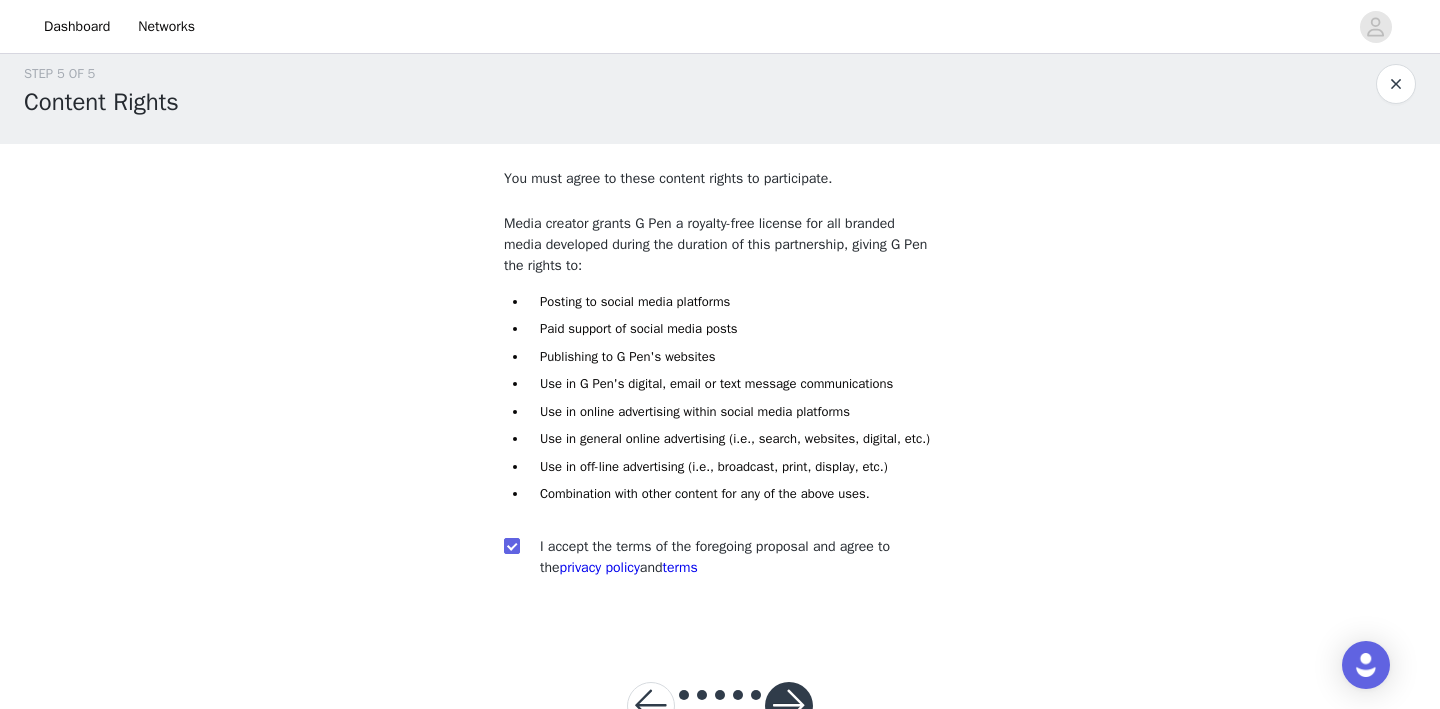 scroll, scrollTop: 106, scrollLeft: 0, axis: vertical 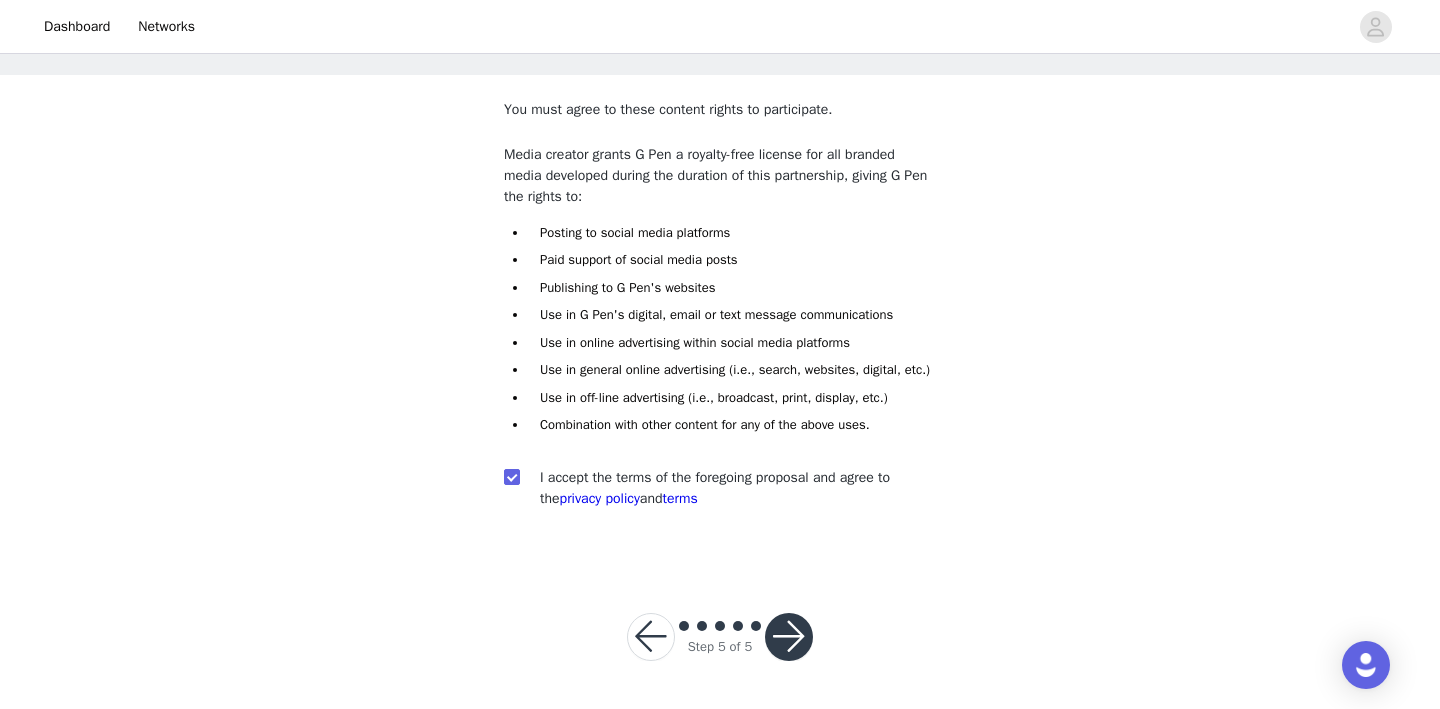 click at bounding box center (789, 637) 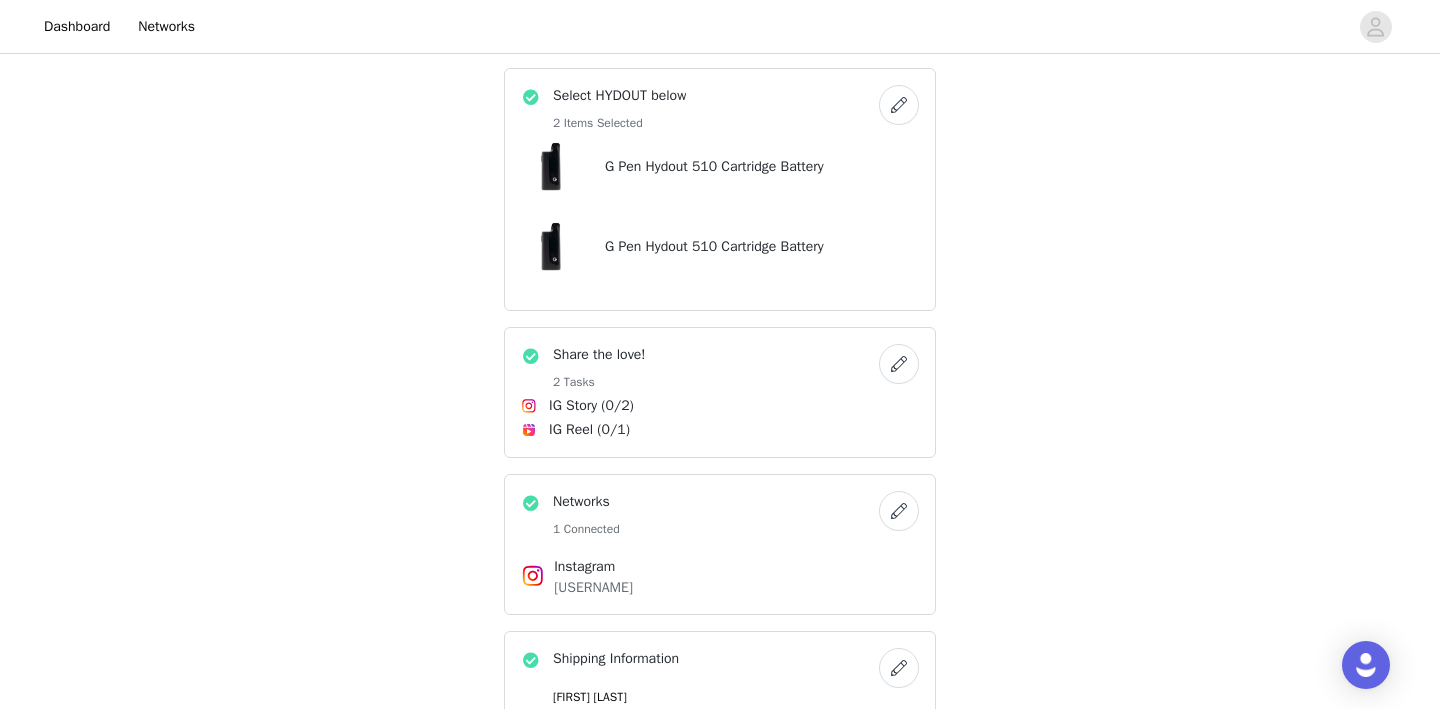 scroll, scrollTop: 445, scrollLeft: 0, axis: vertical 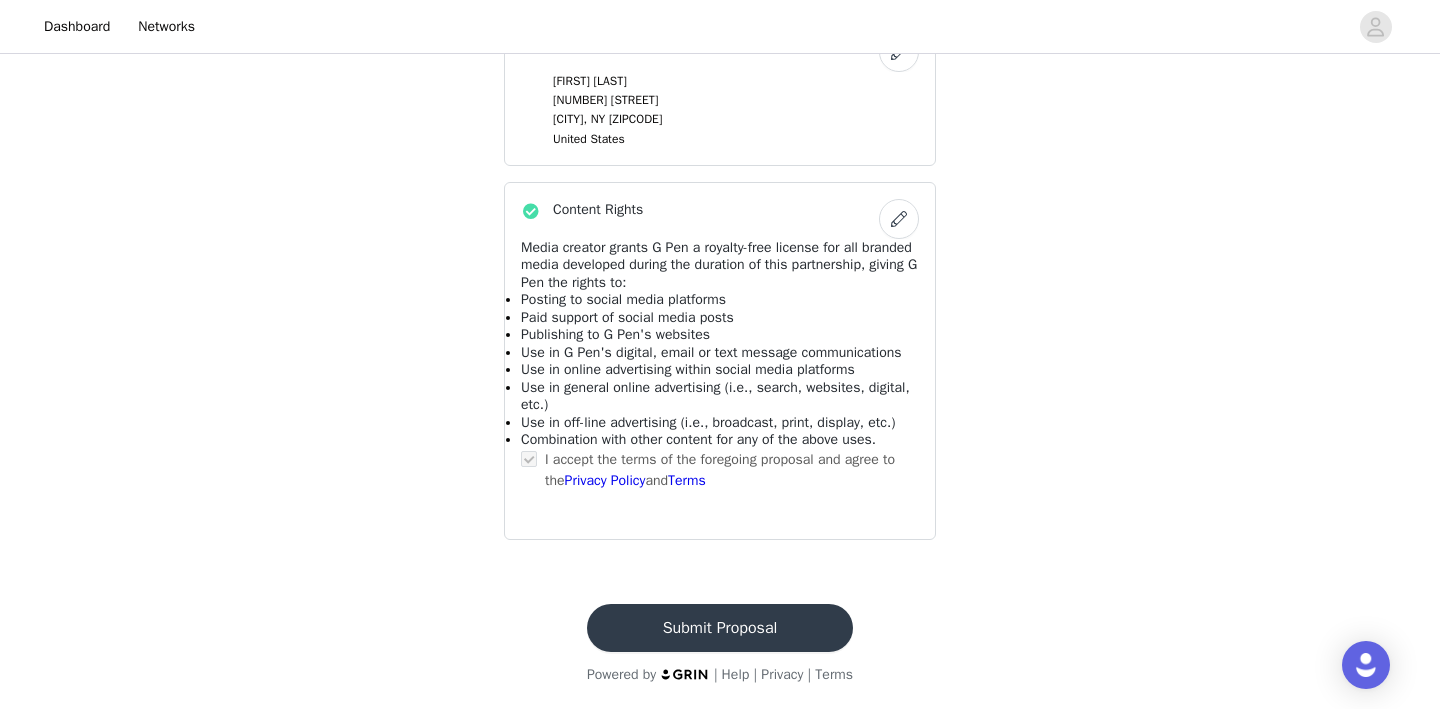 click on "Submit Proposal" at bounding box center (720, 628) 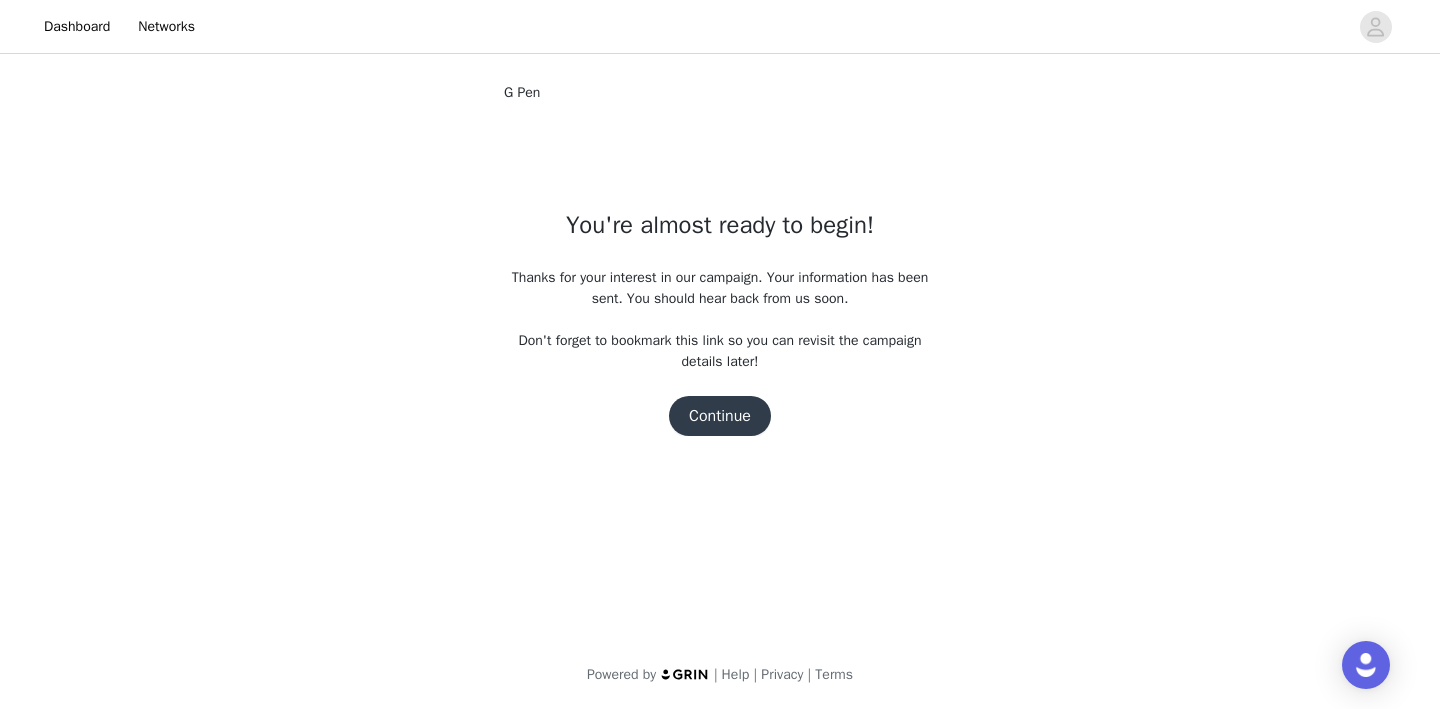scroll, scrollTop: 0, scrollLeft: 0, axis: both 